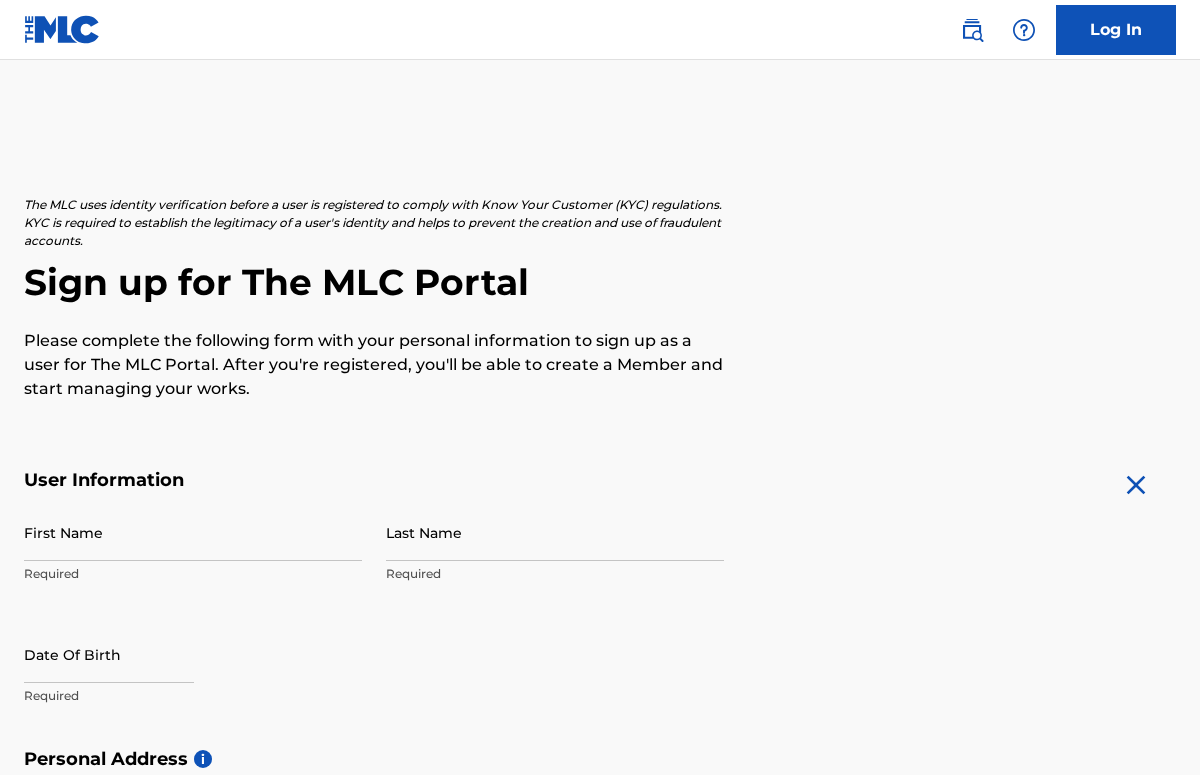 scroll, scrollTop: 0, scrollLeft: 0, axis: both 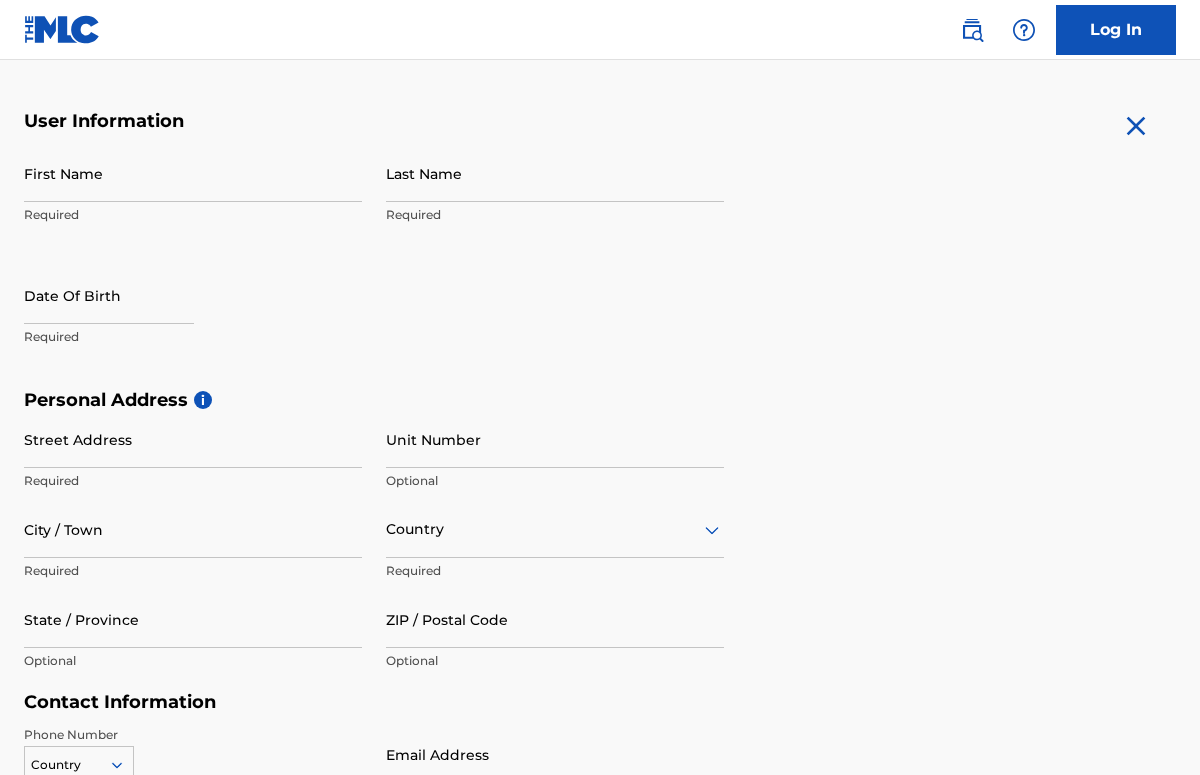 click on "First Name" at bounding box center [193, 173] 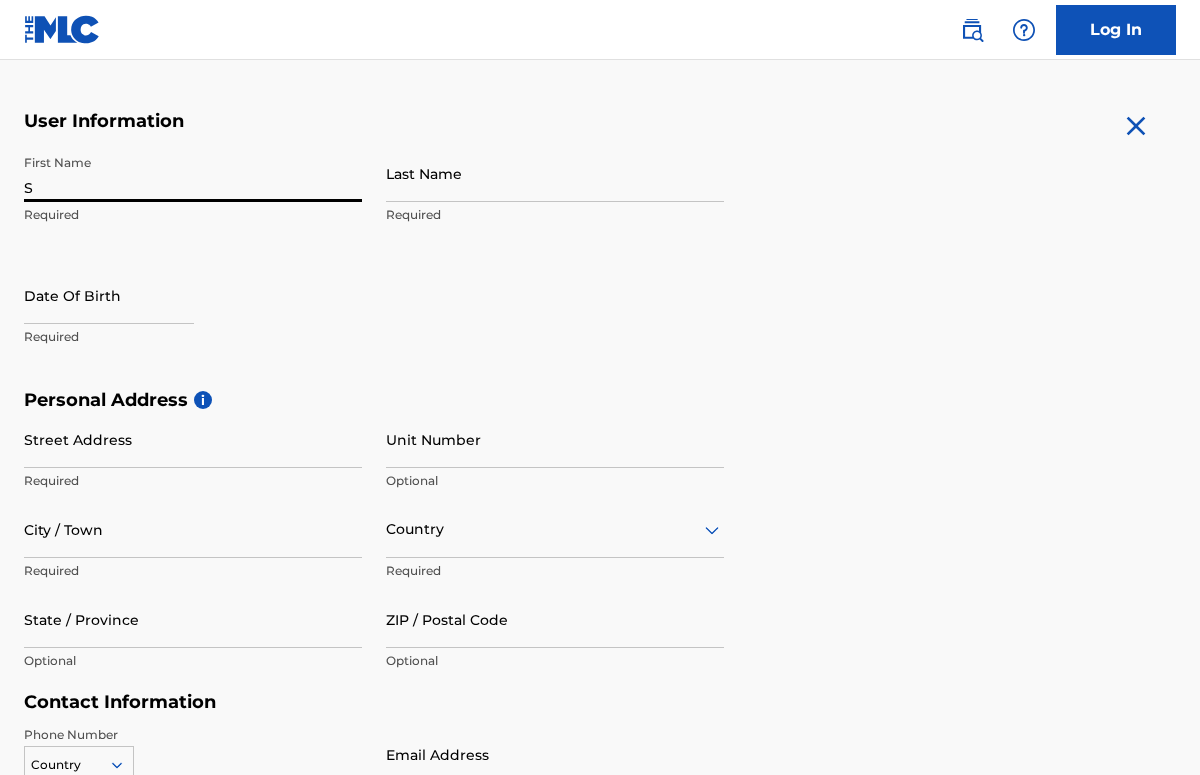 type on "[PERSON_NAME]" 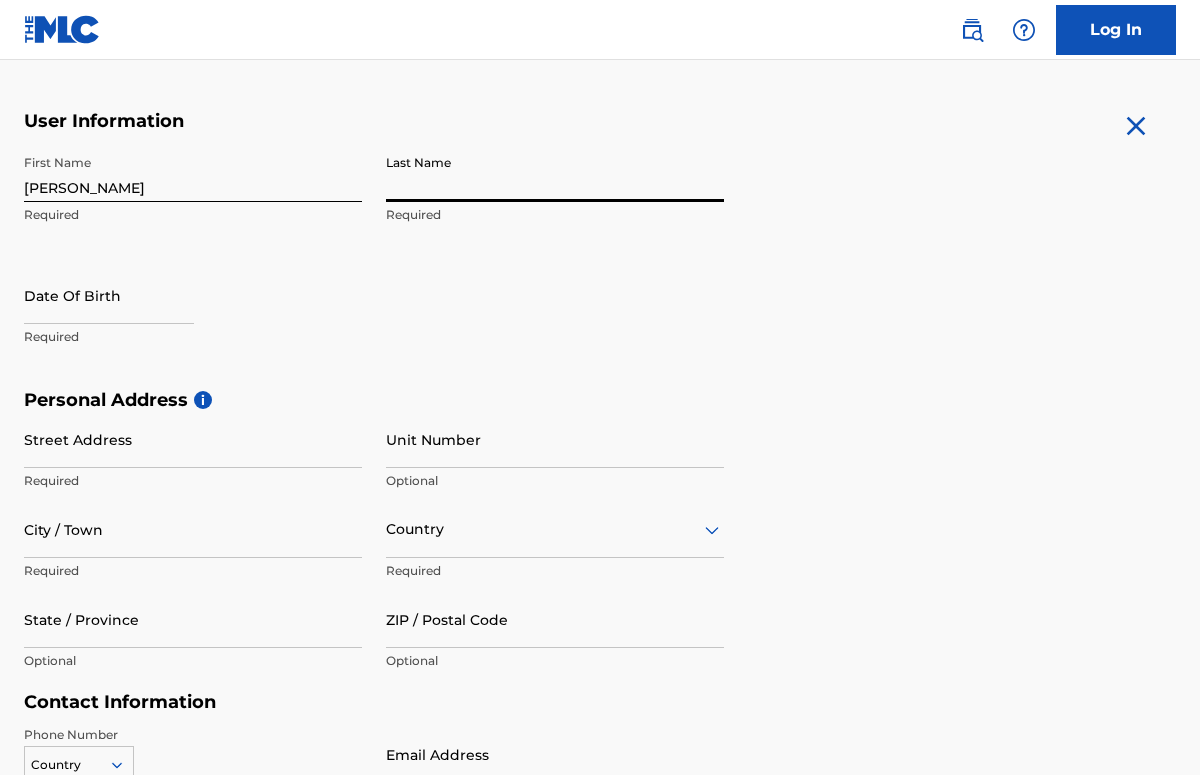 click on "Last Name" at bounding box center [555, 173] 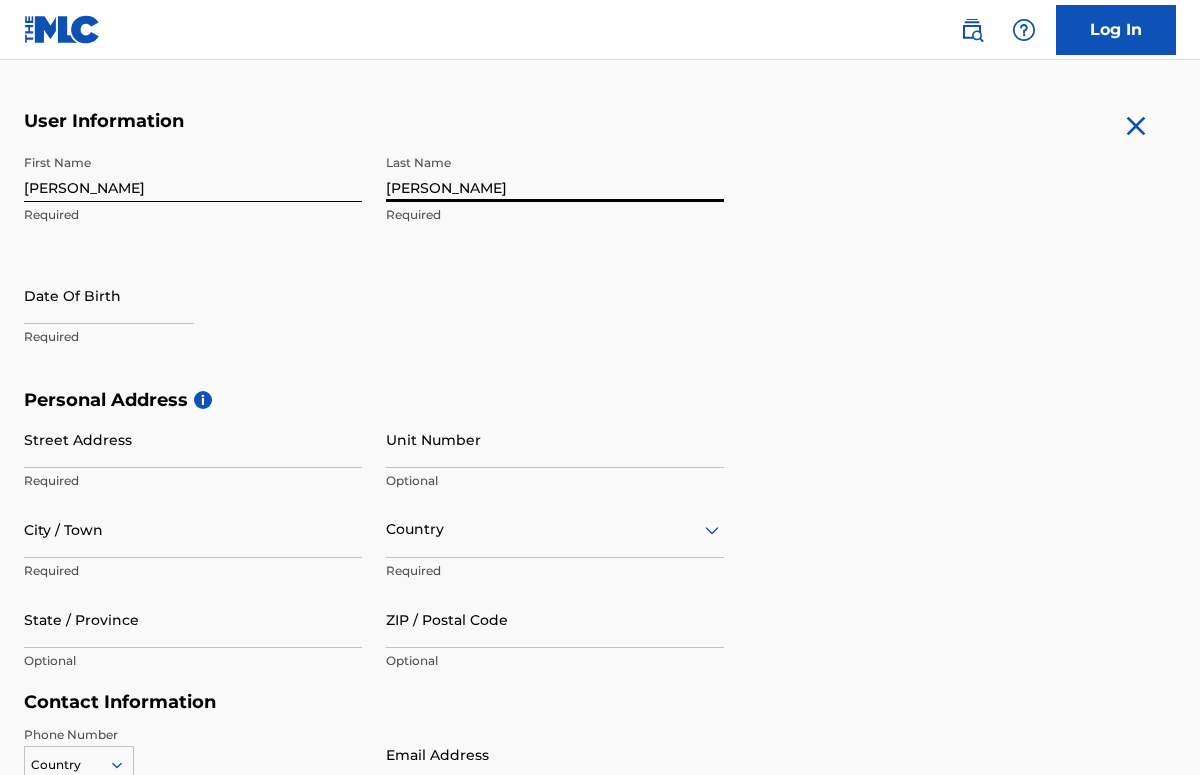 click at bounding box center (109, 295) 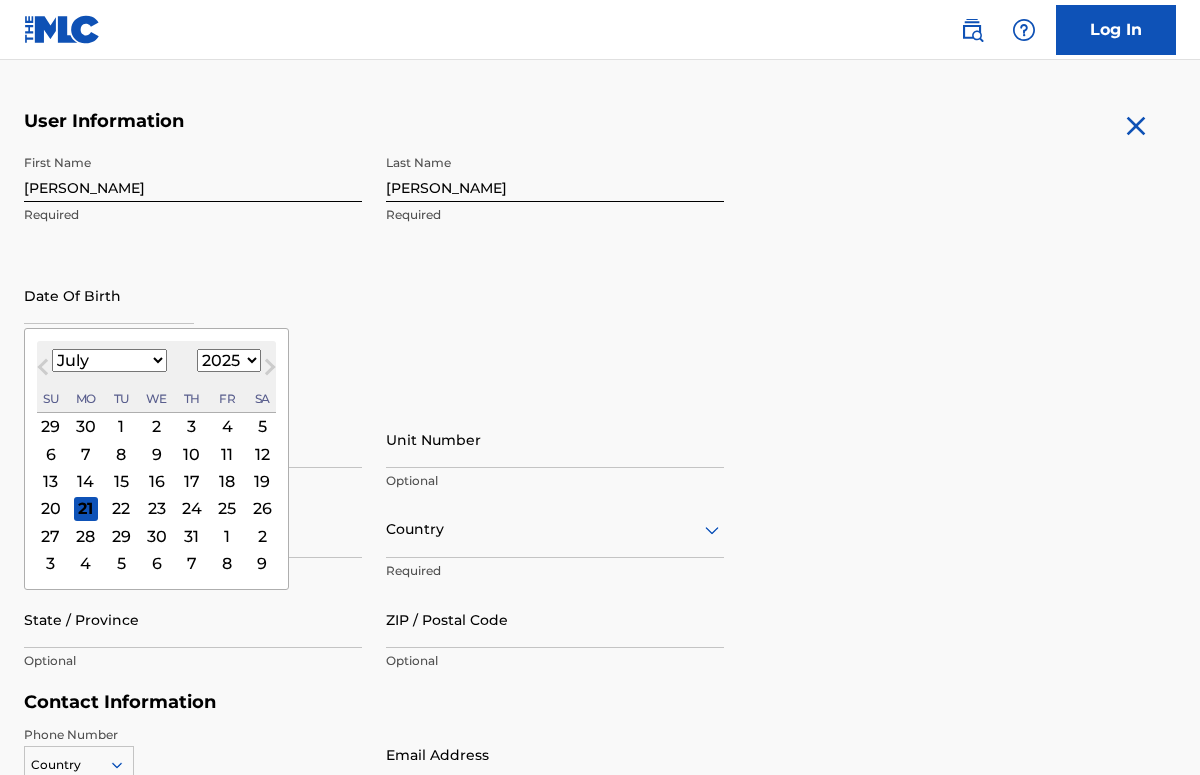 click on "January February March April May June July August September October November December" at bounding box center (109, 360) 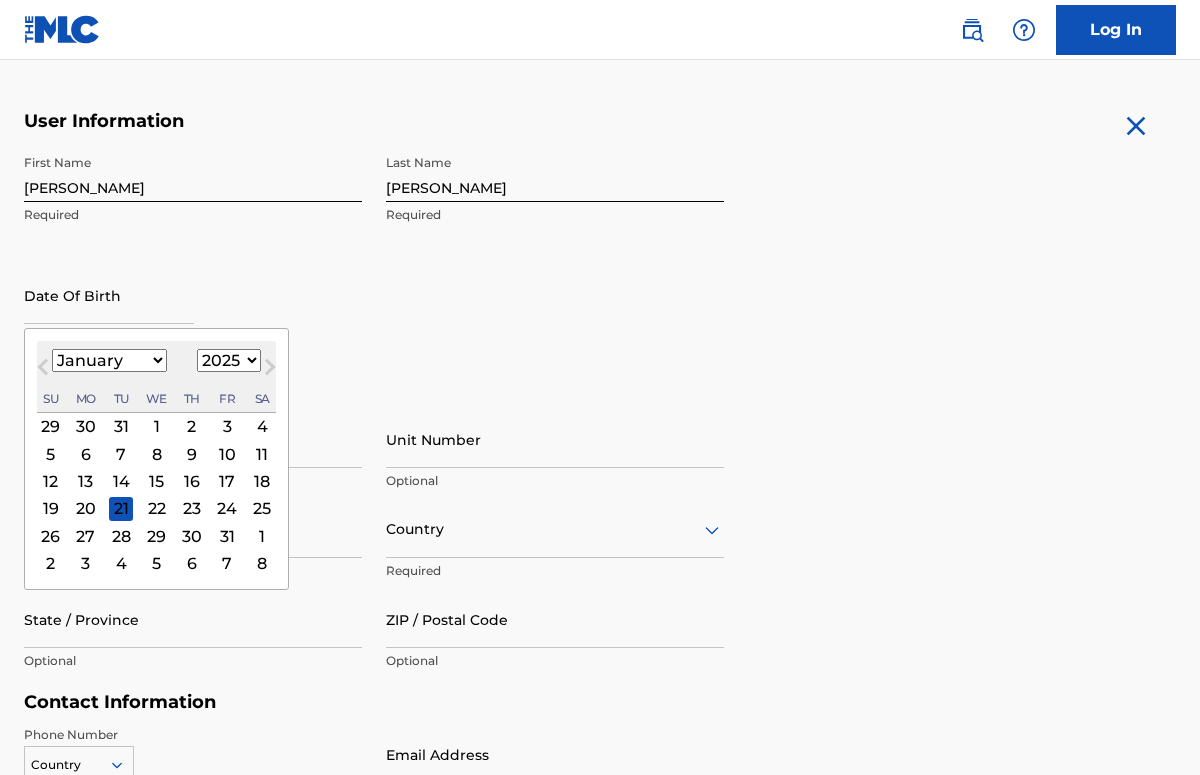 click on "1899 1900 1901 1902 1903 1904 1905 1906 1907 1908 1909 1910 1911 1912 1913 1914 1915 1916 1917 1918 1919 1920 1921 1922 1923 1924 1925 1926 1927 1928 1929 1930 1931 1932 1933 1934 1935 1936 1937 1938 1939 1940 1941 1942 1943 1944 1945 1946 1947 1948 1949 1950 1951 1952 1953 1954 1955 1956 1957 1958 1959 1960 1961 1962 1963 1964 1965 1966 1967 1968 1969 1970 1971 1972 1973 1974 1975 1976 1977 1978 1979 1980 1981 1982 1983 1984 1985 1986 1987 1988 1989 1990 1991 1992 1993 1994 1995 1996 1997 1998 1999 2000 2001 2002 2003 2004 2005 2006 2007 2008 2009 2010 2011 2012 2013 2014 2015 2016 2017 2018 2019 2020 2021 2022 2023 2024 2025 2026 2027 2028 2029 2030 2031 2032 2033 2034 2035 2036 2037 2038 2039 2040 2041 2042 2043 2044 2045 2046 2047 2048 2049 2050 2051 2052 2053 2054 2055 2056 2057 2058 2059 2060 2061 2062 2063 2064 2065 2066 2067 2068 2069 2070 2071 2072 2073 2074 2075 2076 2077 2078 2079 2080 2081 2082 2083 2084 2085 2086 2087 2088 2089 2090 2091 2092 2093 2094 2095 2096 2097 2098 2099 2100" at bounding box center (229, 360) 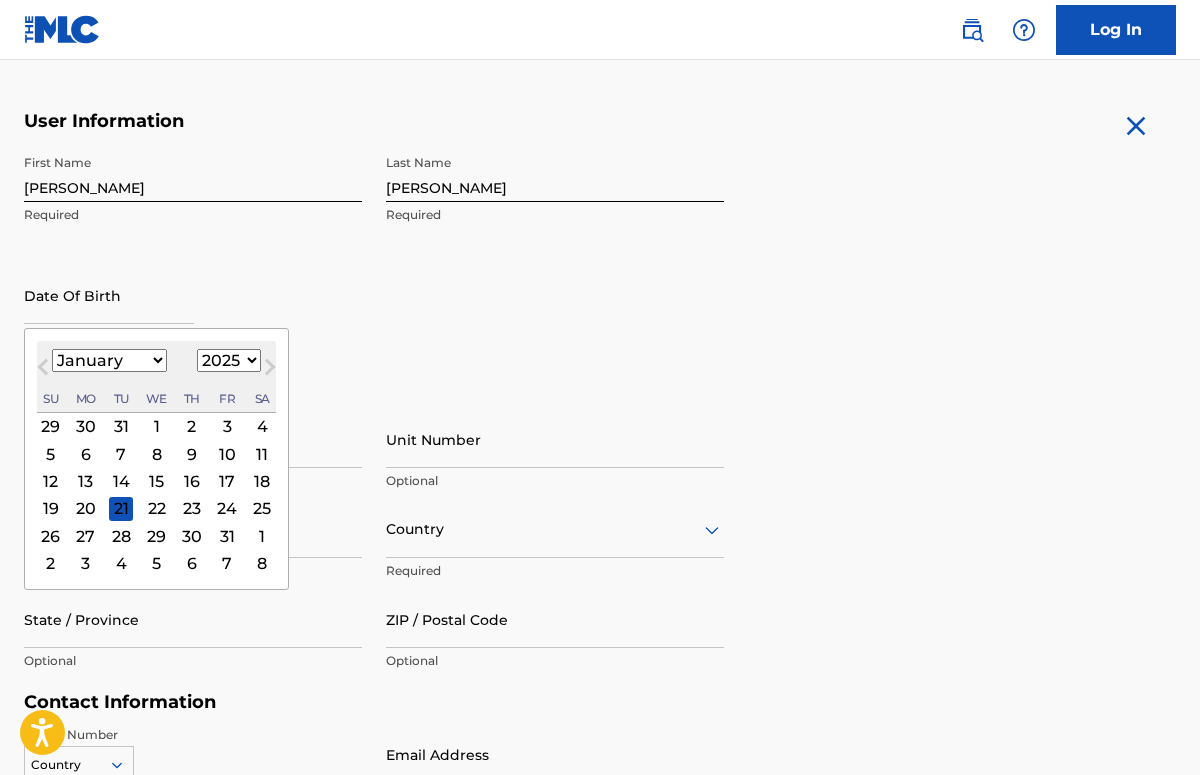 select on "2006" 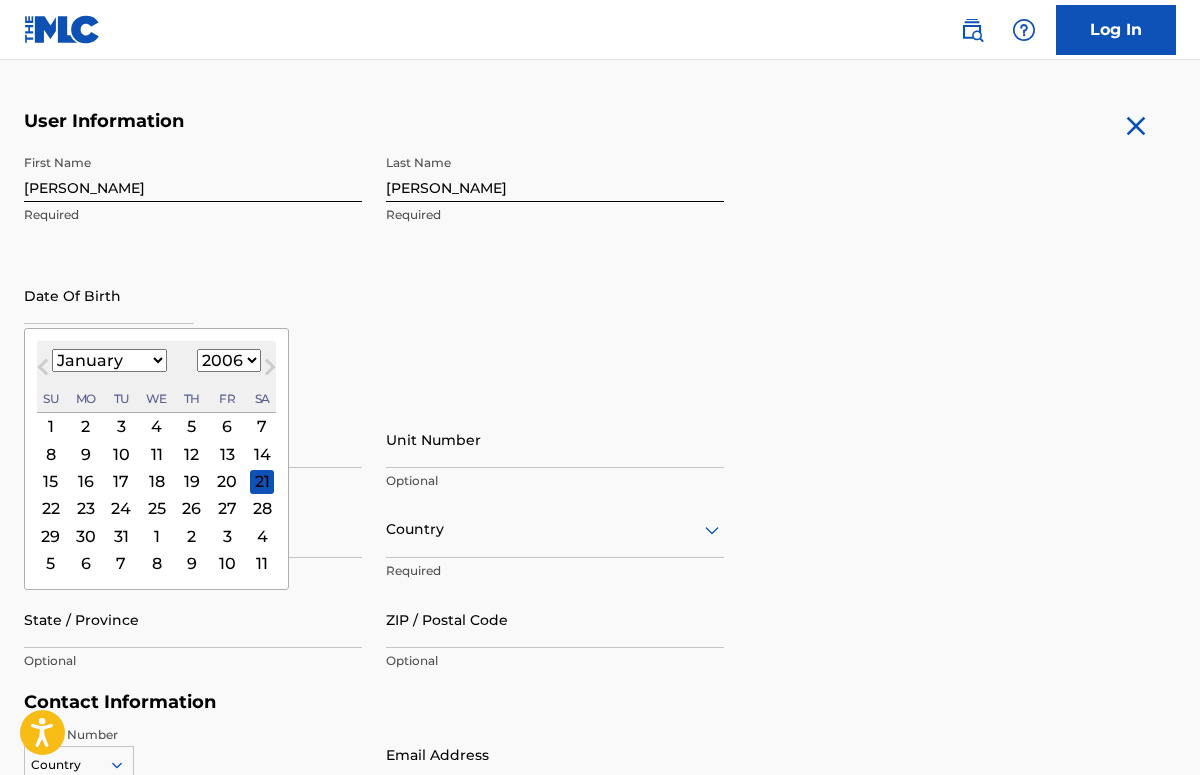 click on "26" at bounding box center [192, 508] 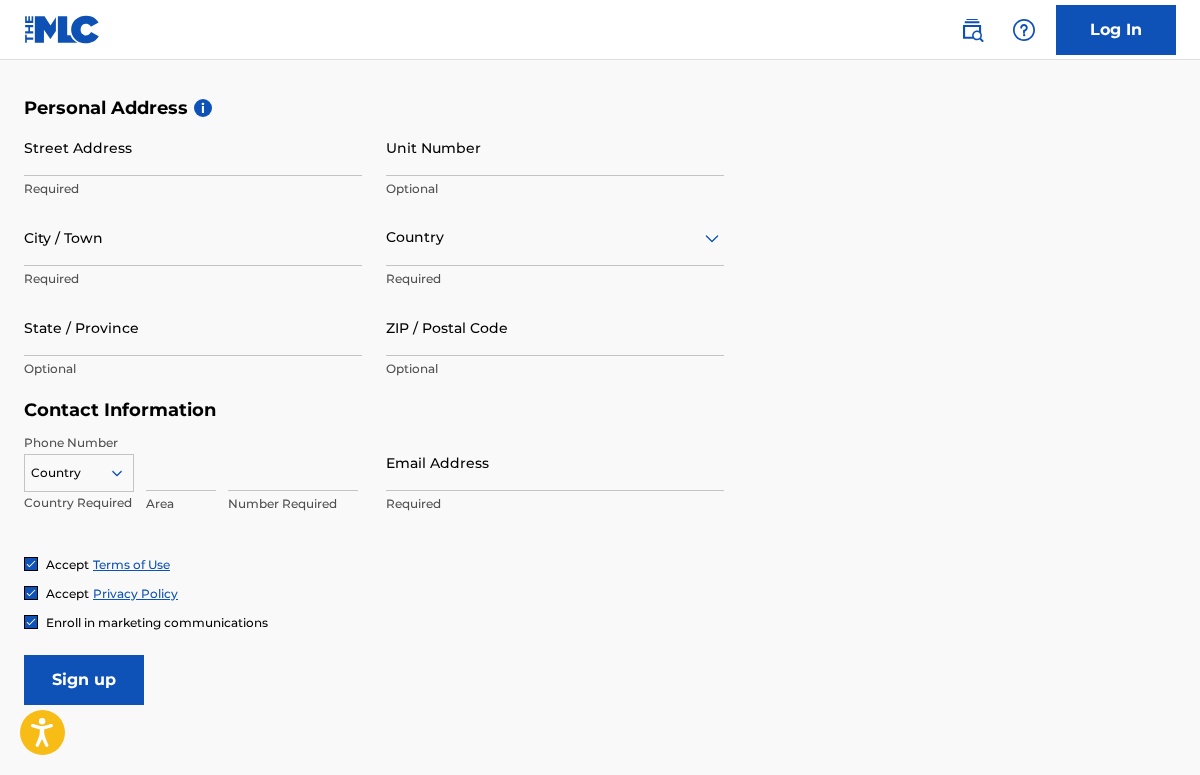 scroll, scrollTop: 640, scrollLeft: 0, axis: vertical 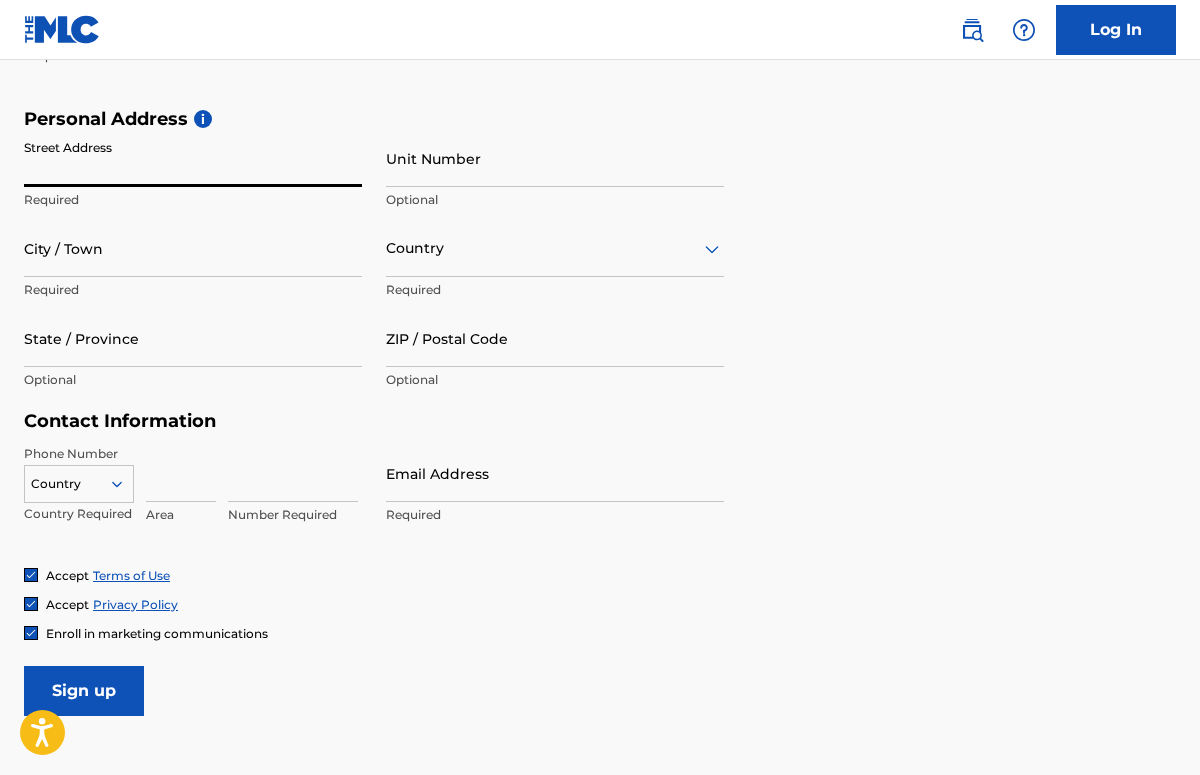 click on "Street Address" at bounding box center (193, 158) 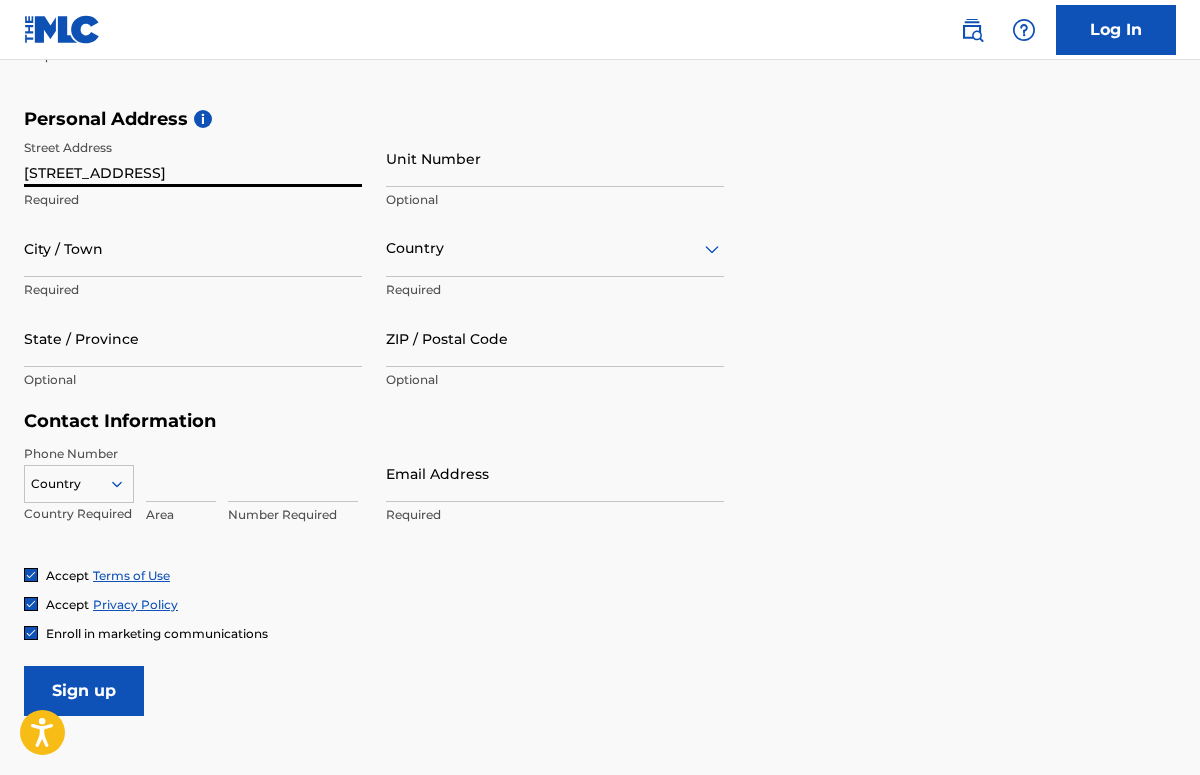 type on "[STREET_ADDRESS]" 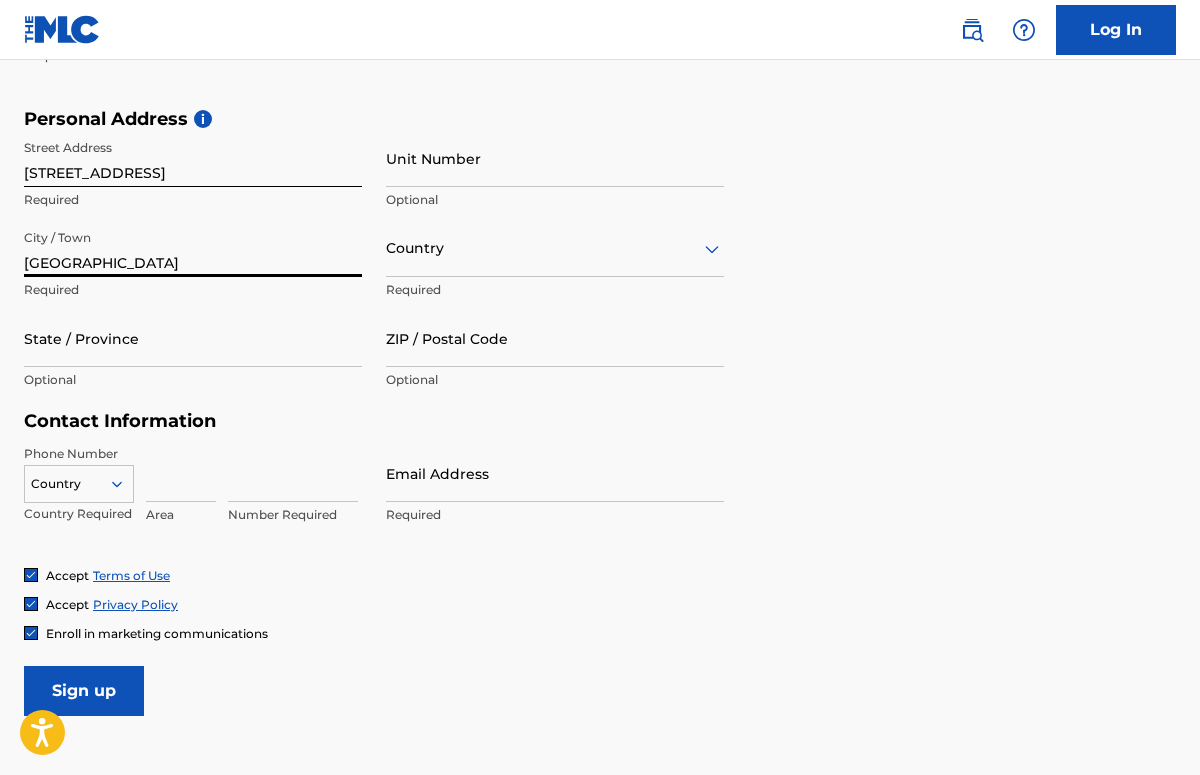 type on "[GEOGRAPHIC_DATA]" 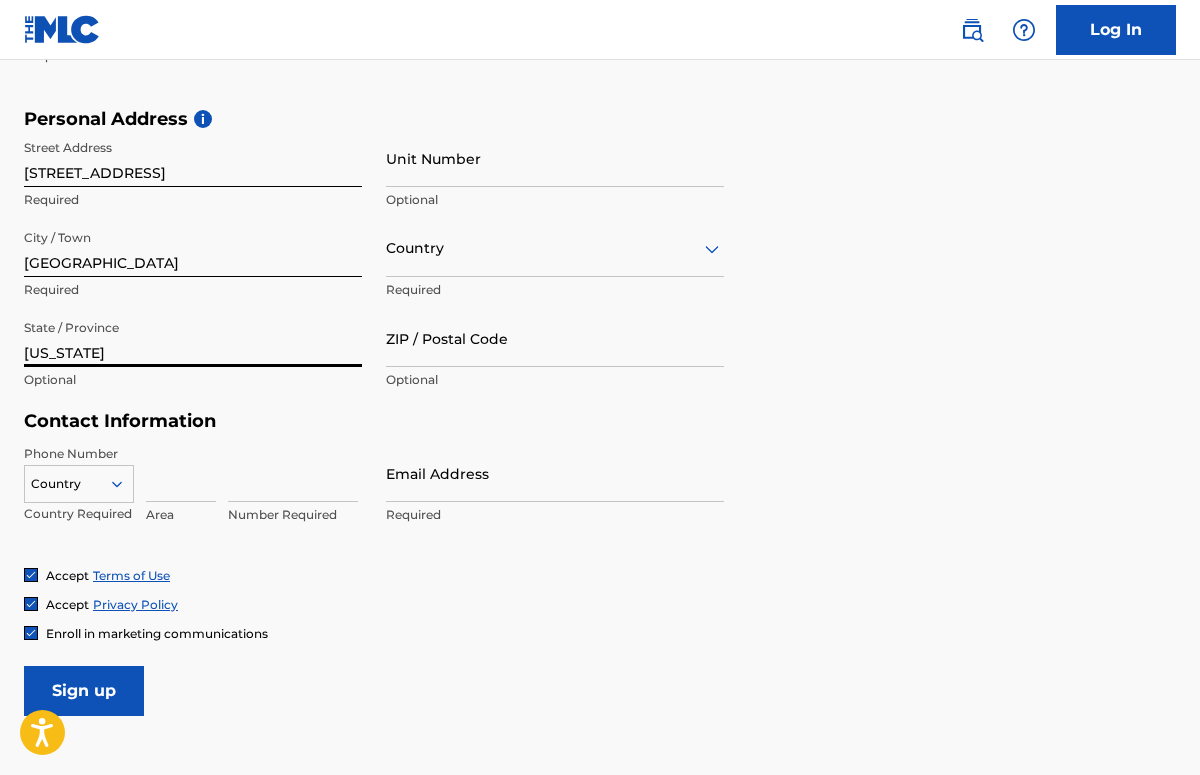 type on "[US_STATE]" 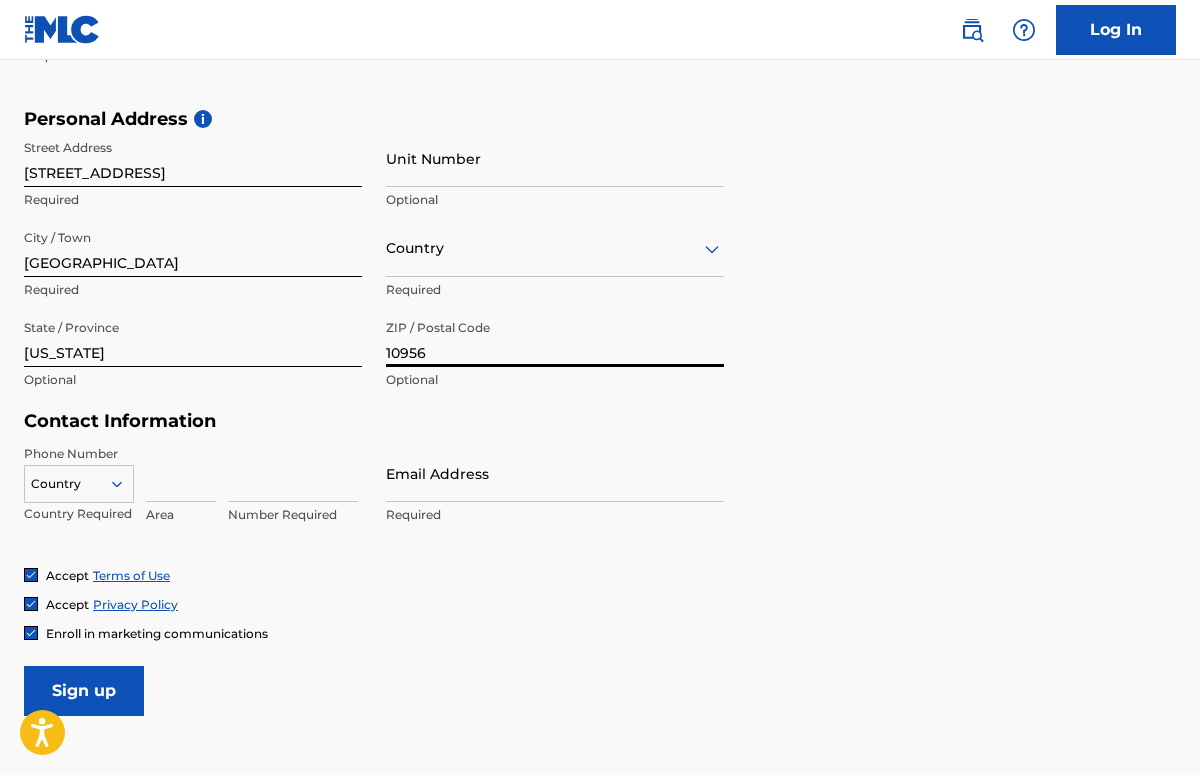 type on "10956" 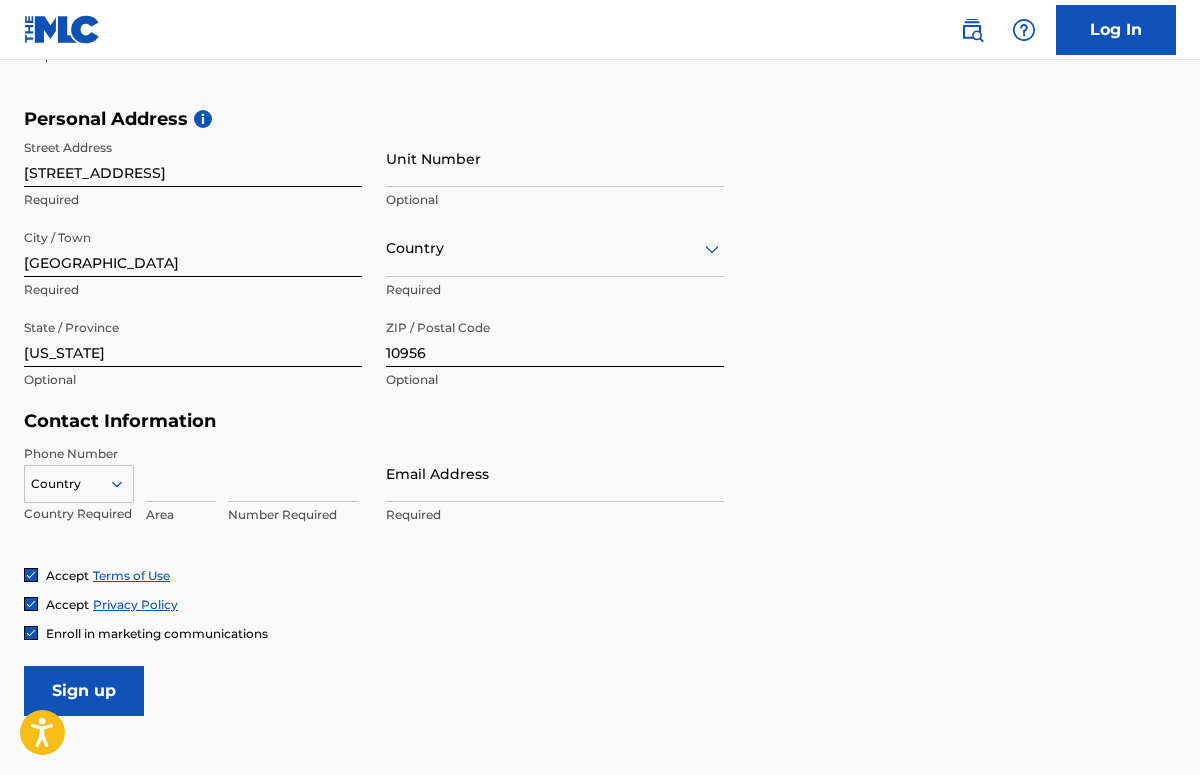 click on "Country" at bounding box center [555, 248] 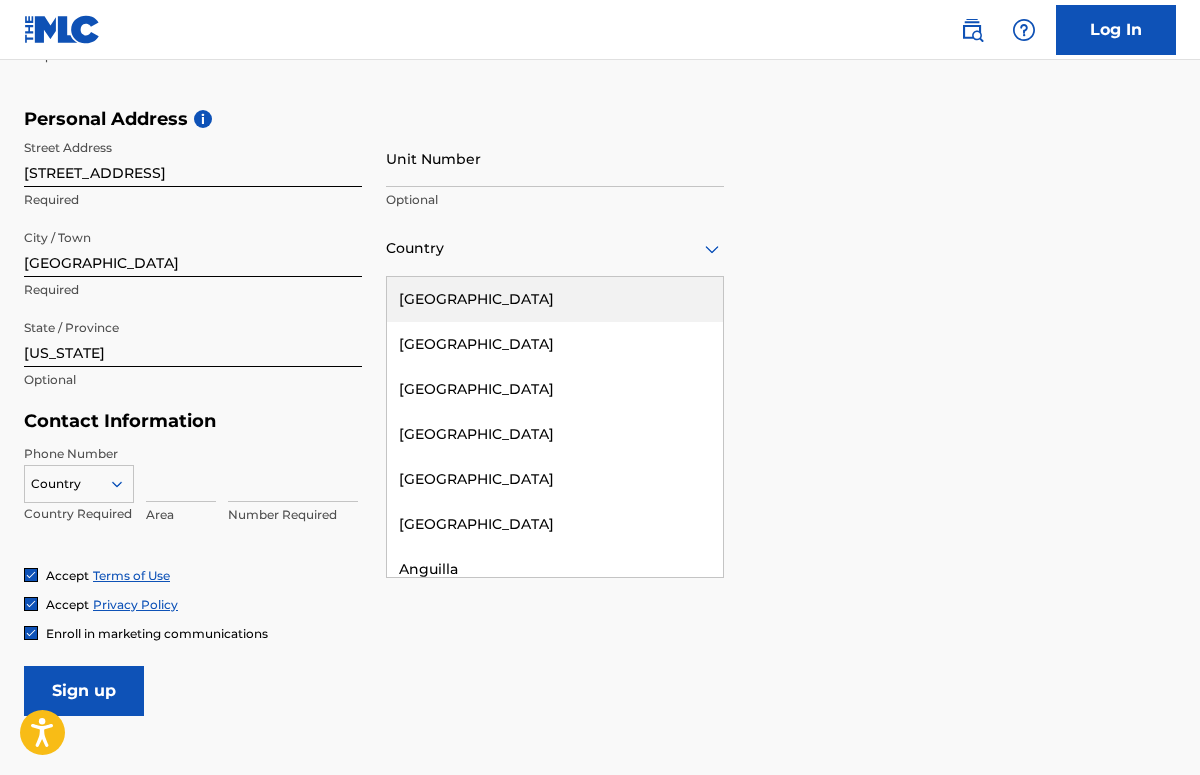 click on "[GEOGRAPHIC_DATA]" at bounding box center [555, 299] 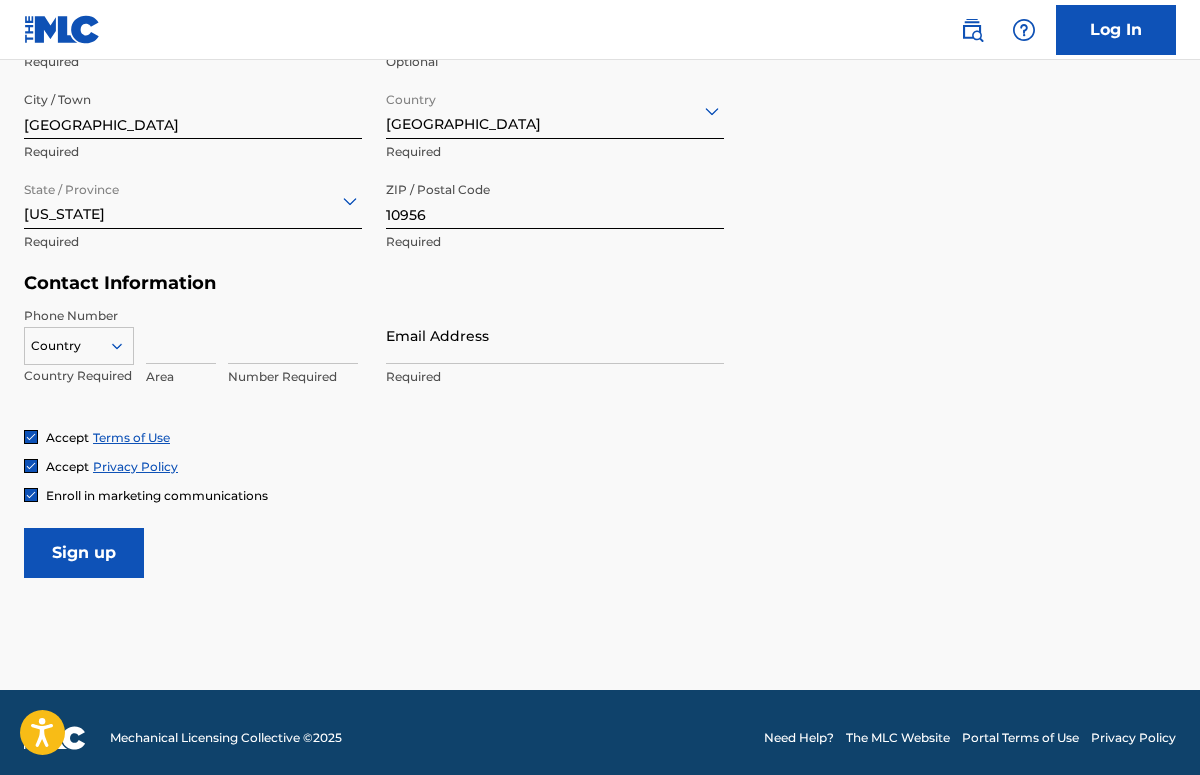 scroll, scrollTop: 788, scrollLeft: 0, axis: vertical 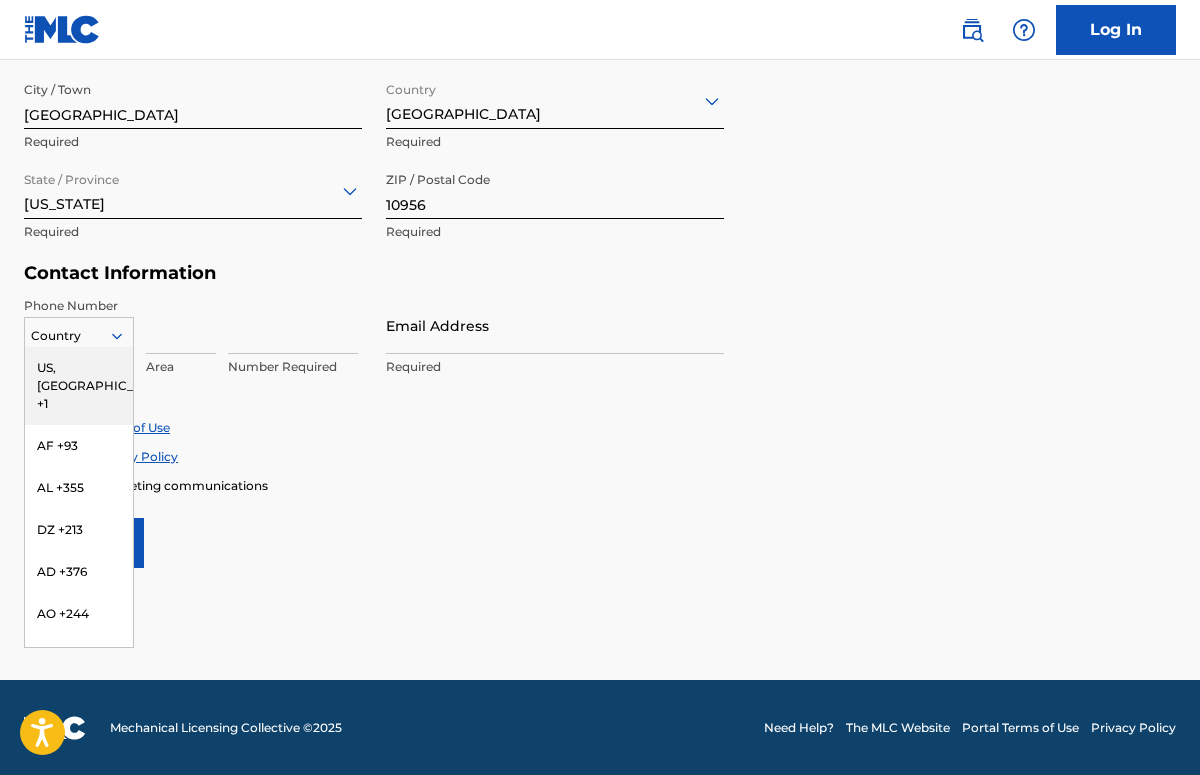 click at bounding box center [125, 336] 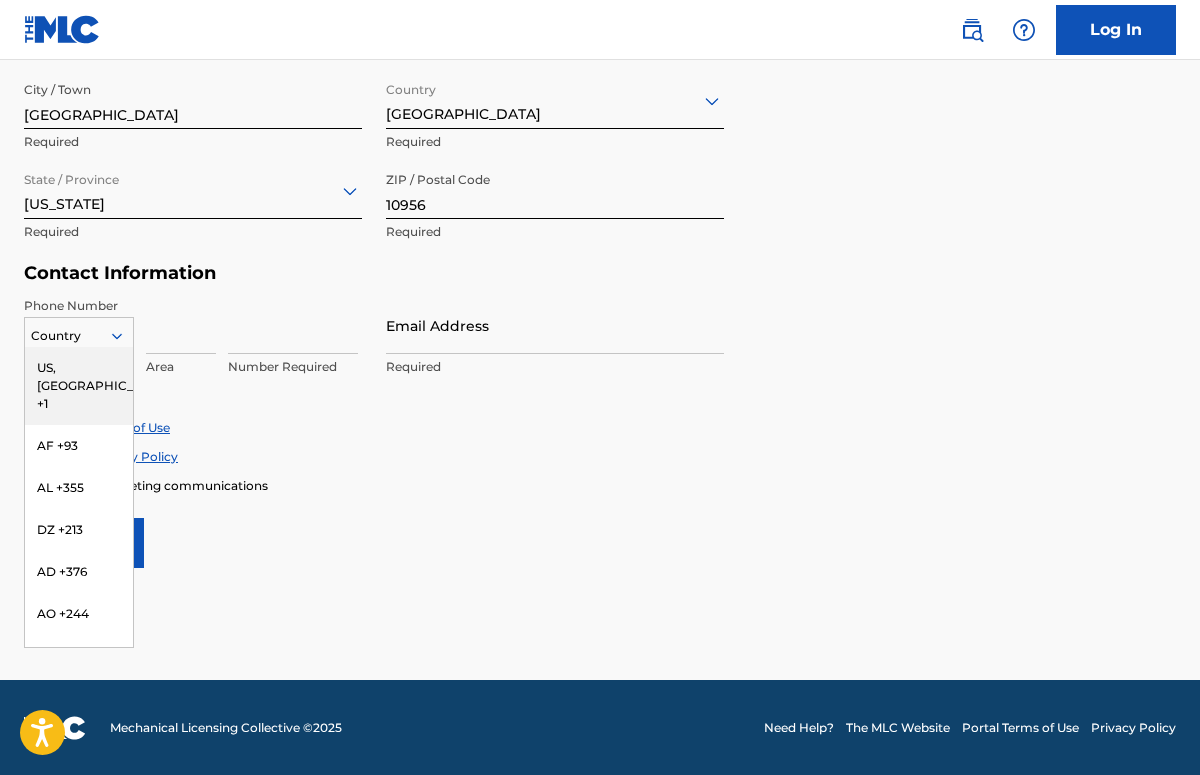 click on "US, [GEOGRAPHIC_DATA] +1" at bounding box center (79, 386) 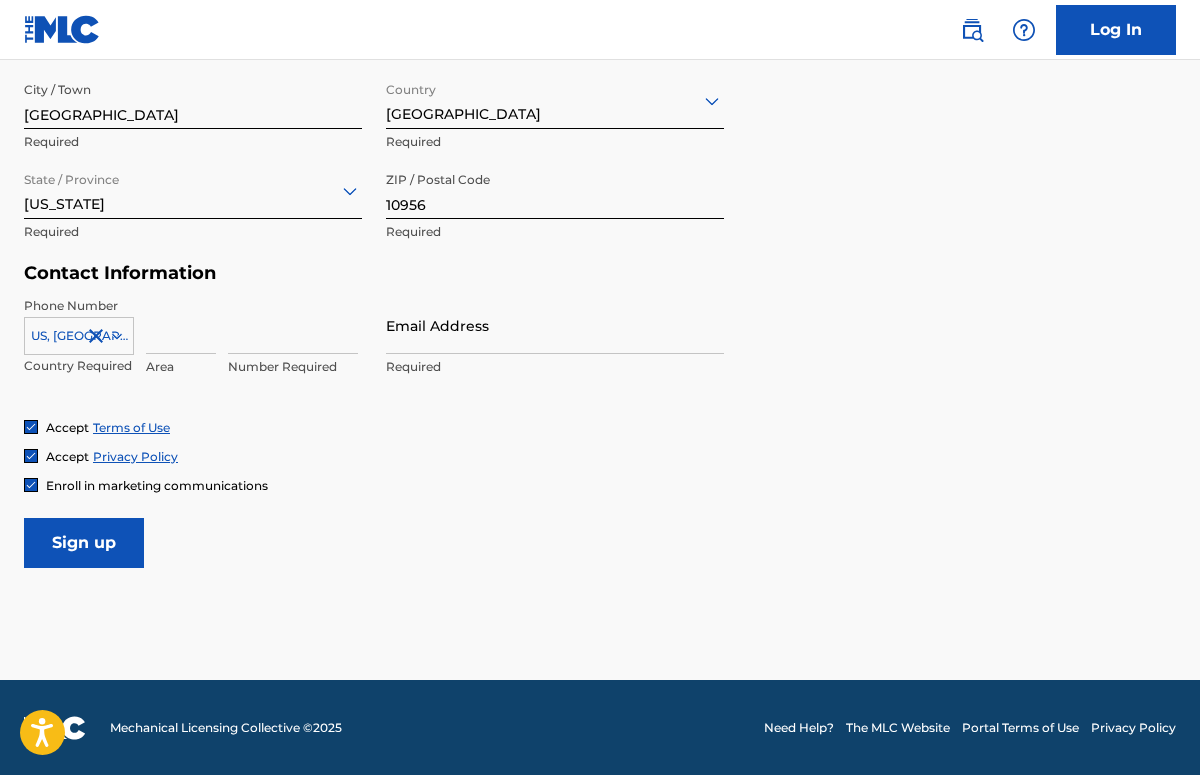 click at bounding box center (181, 325) 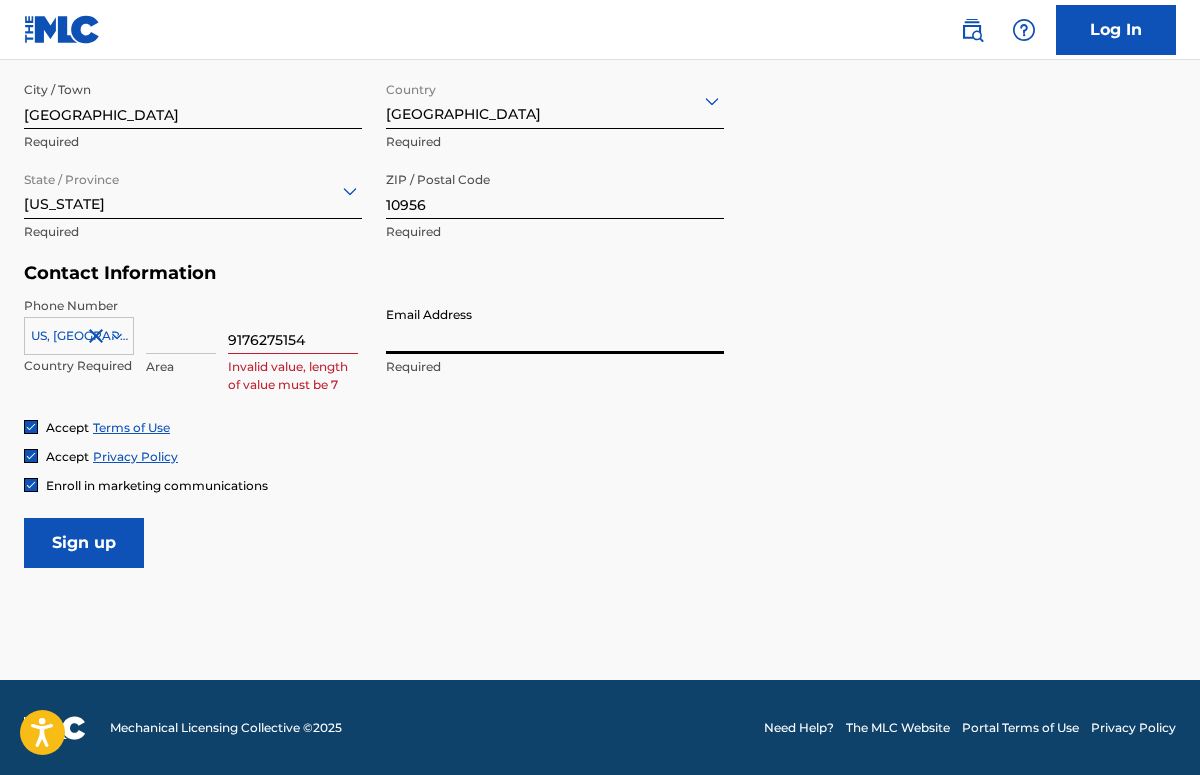 click on "Email Address" at bounding box center [555, 325] 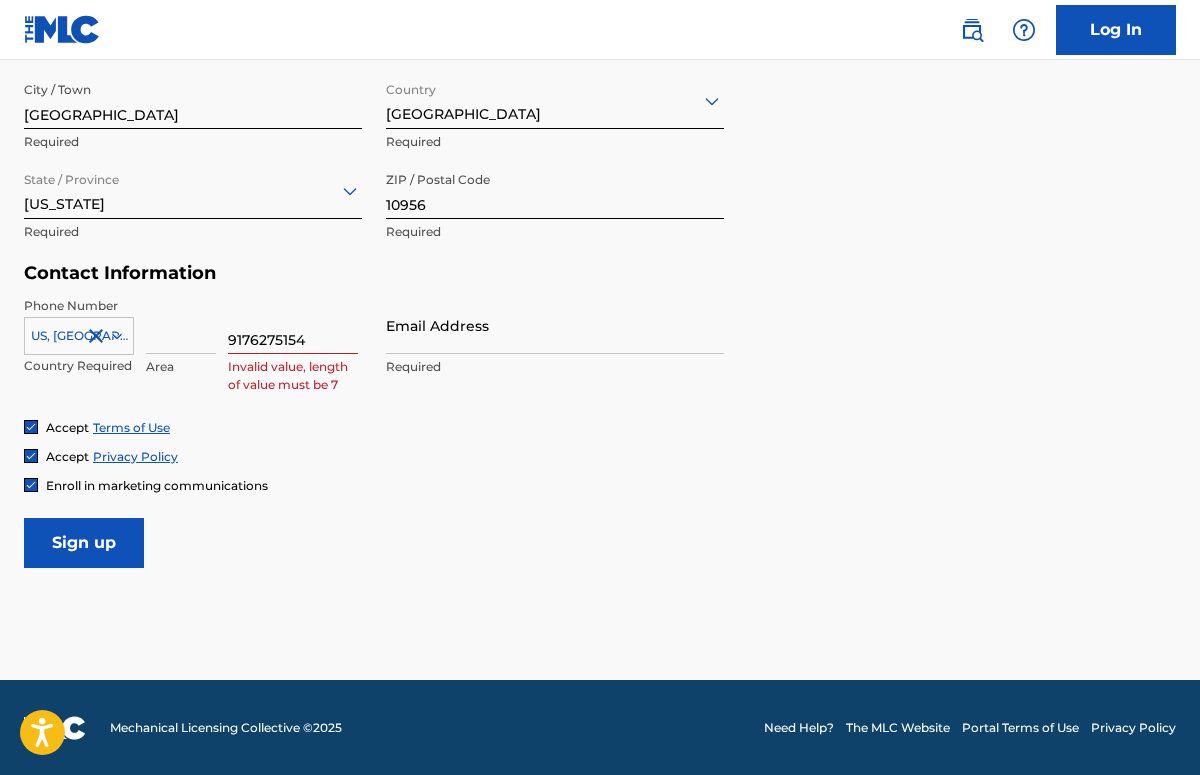 drag, startPoint x: 253, startPoint y: 337, endPoint x: 226, endPoint y: 337, distance: 27 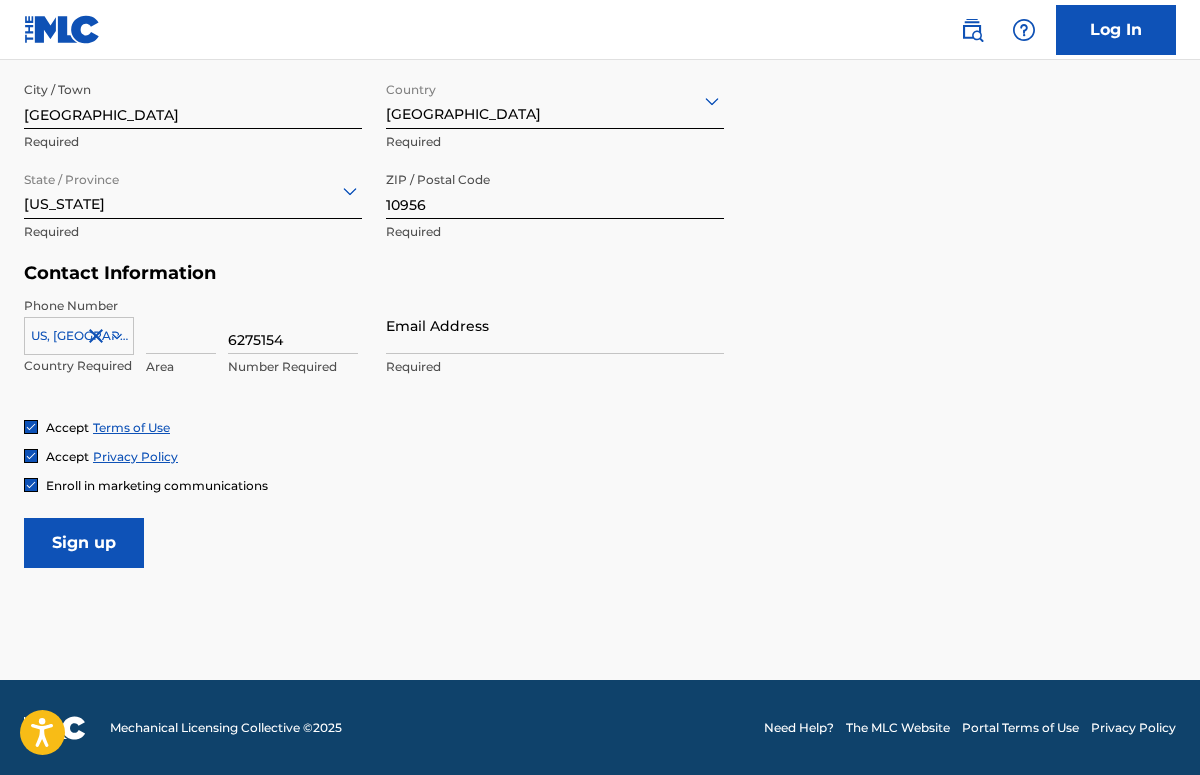 type on "6275154" 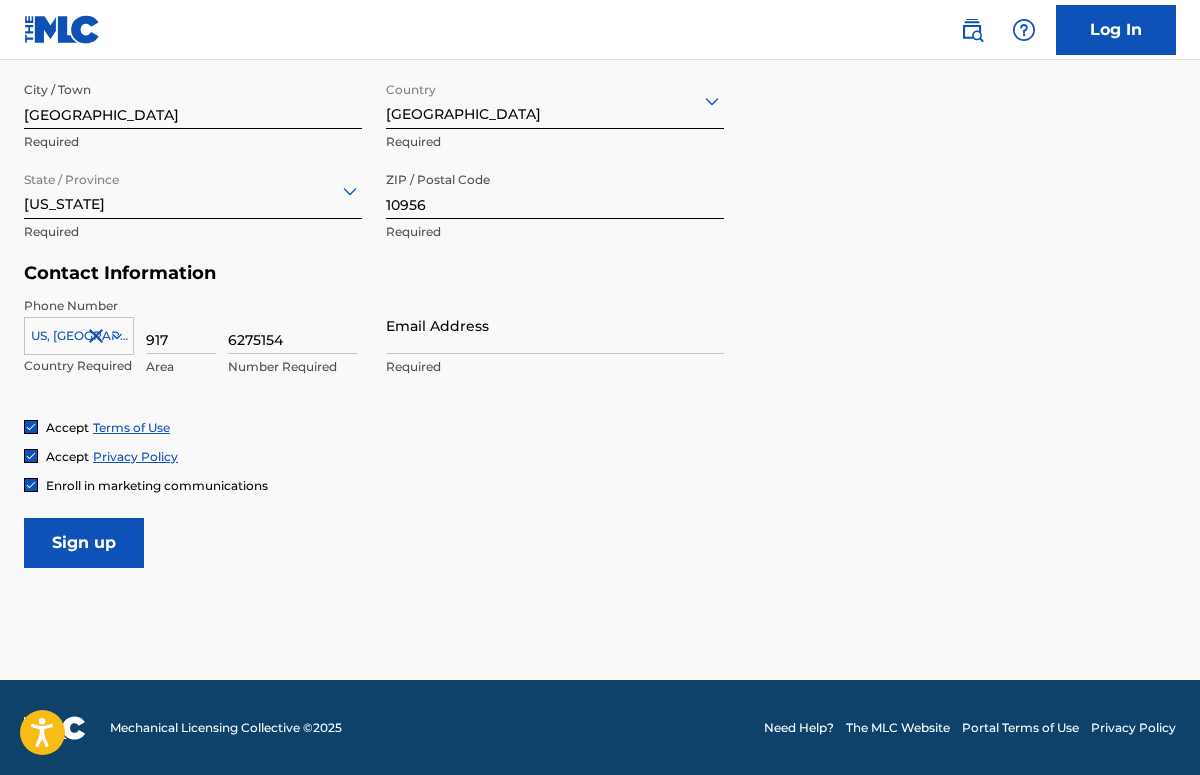 type on "917" 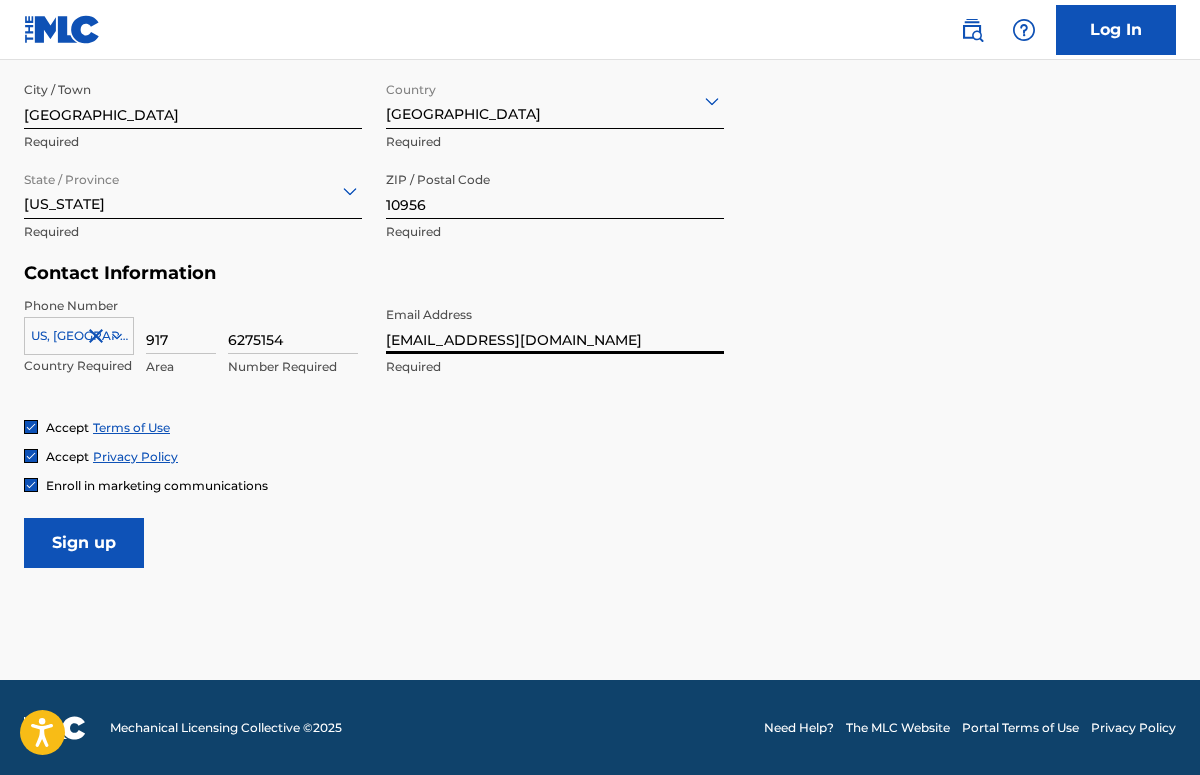 type on "[EMAIL_ADDRESS][DOMAIN_NAME]" 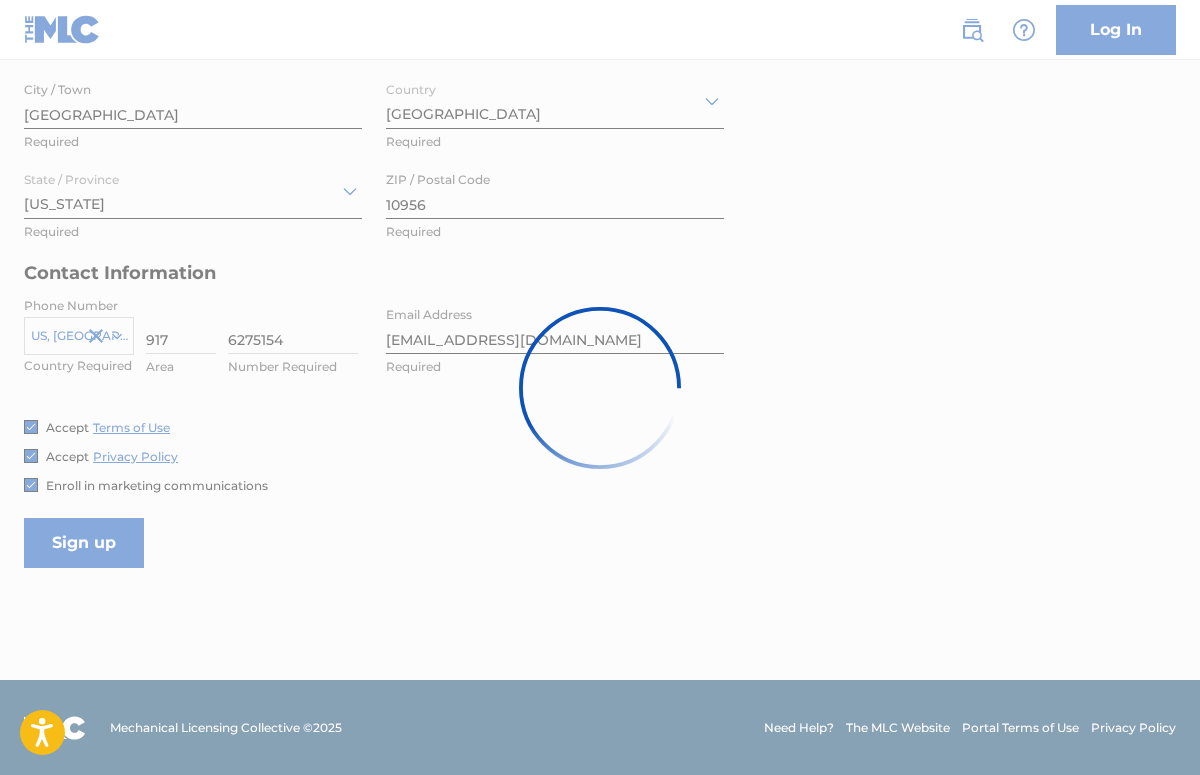 scroll, scrollTop: 0, scrollLeft: 0, axis: both 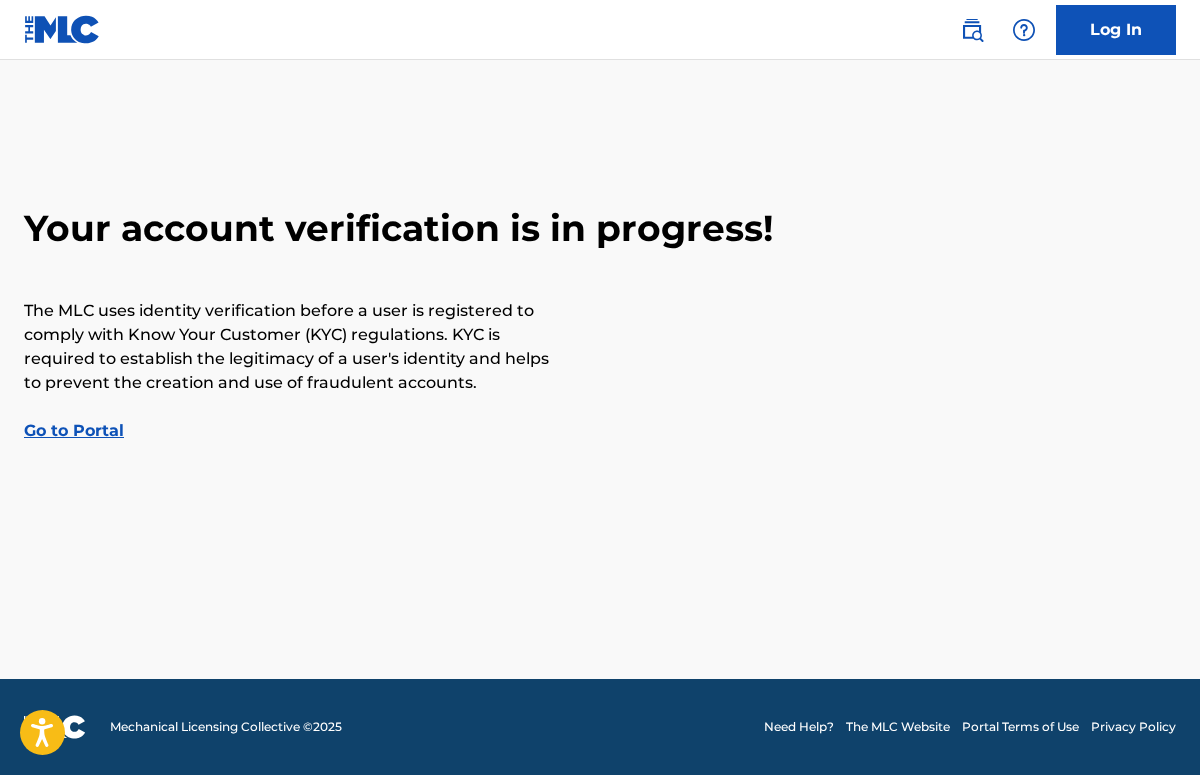 click on "Go to Portal" at bounding box center (74, 430) 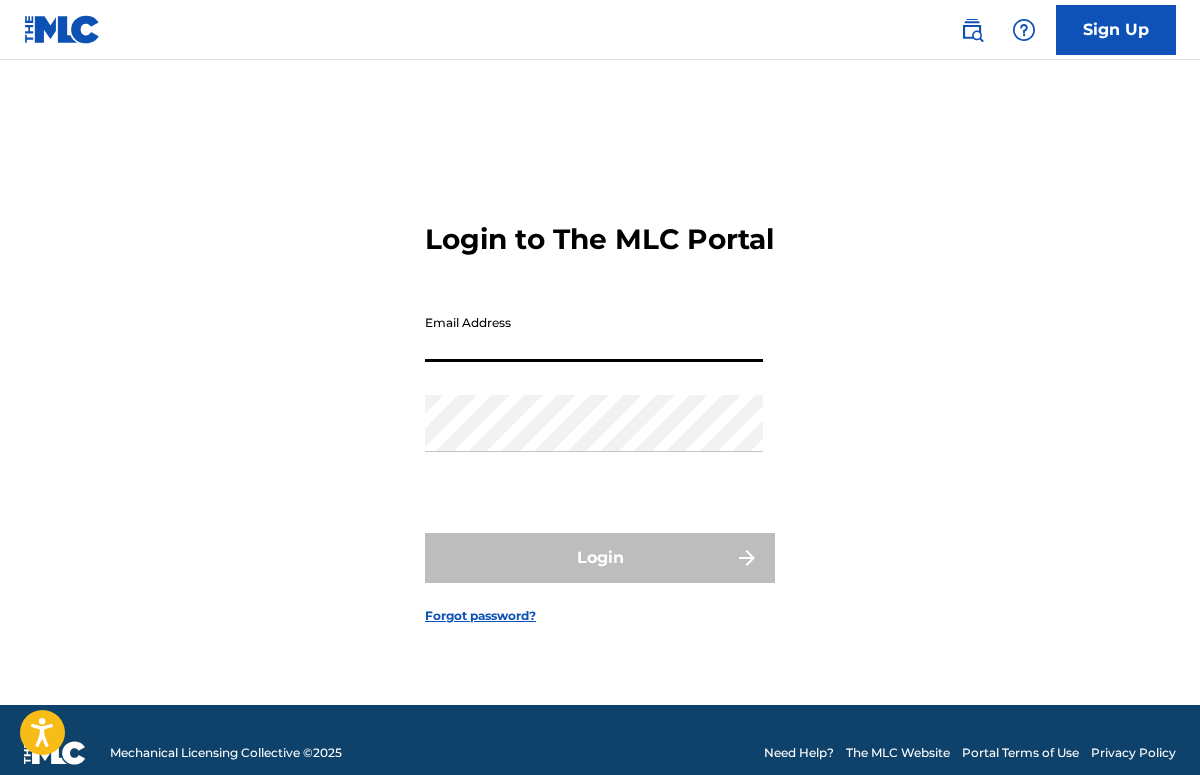 click on "Email Address" at bounding box center (594, 333) 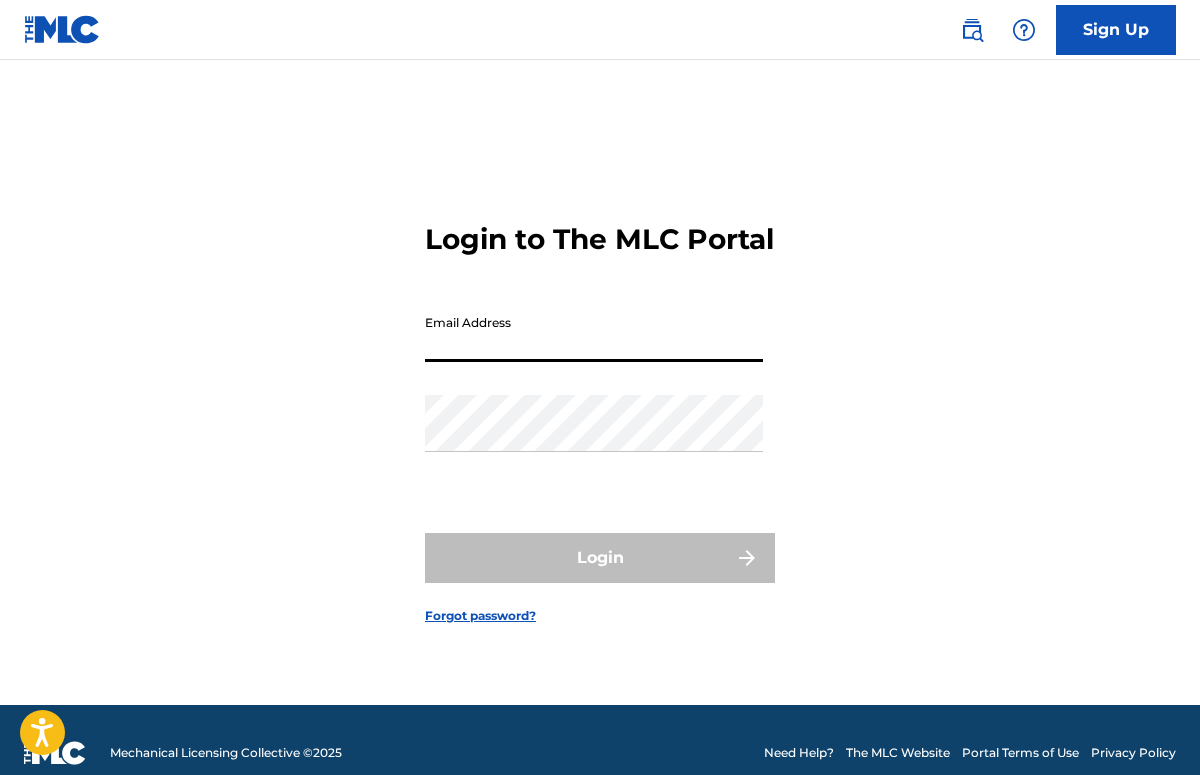 type on "[EMAIL_ADDRESS][DOMAIN_NAME]" 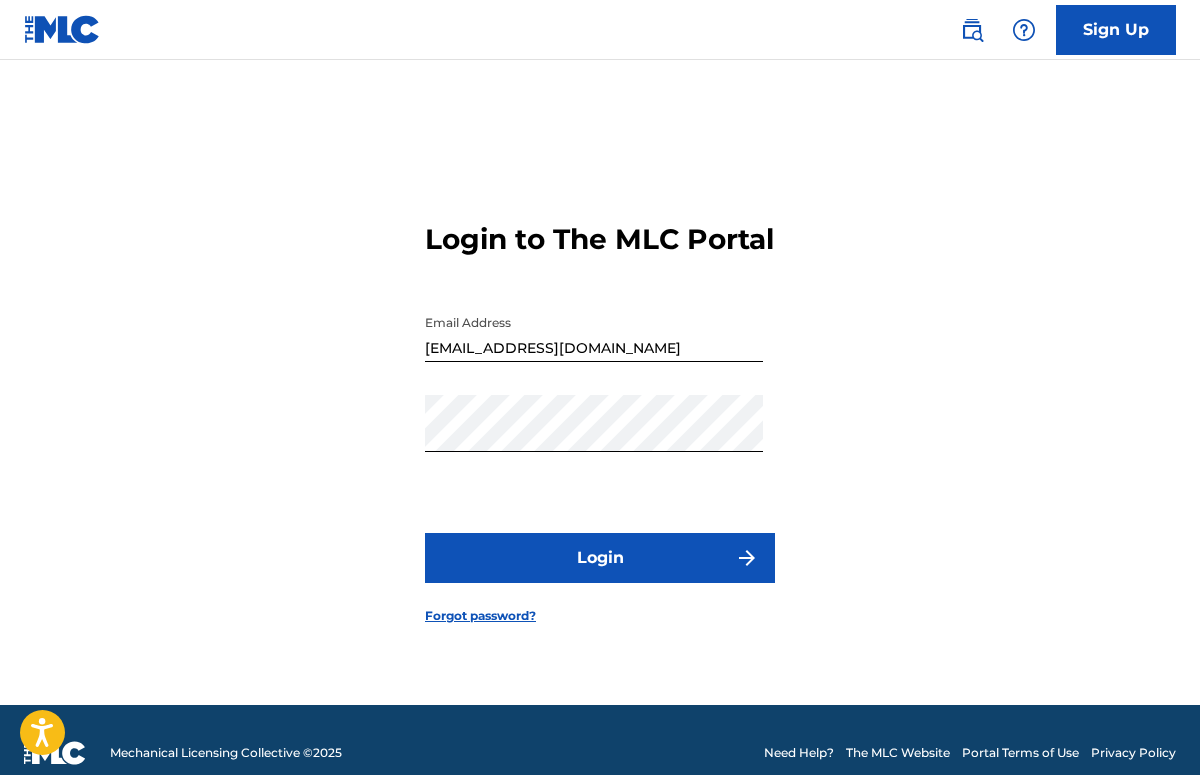 click on "Login" at bounding box center [600, 558] 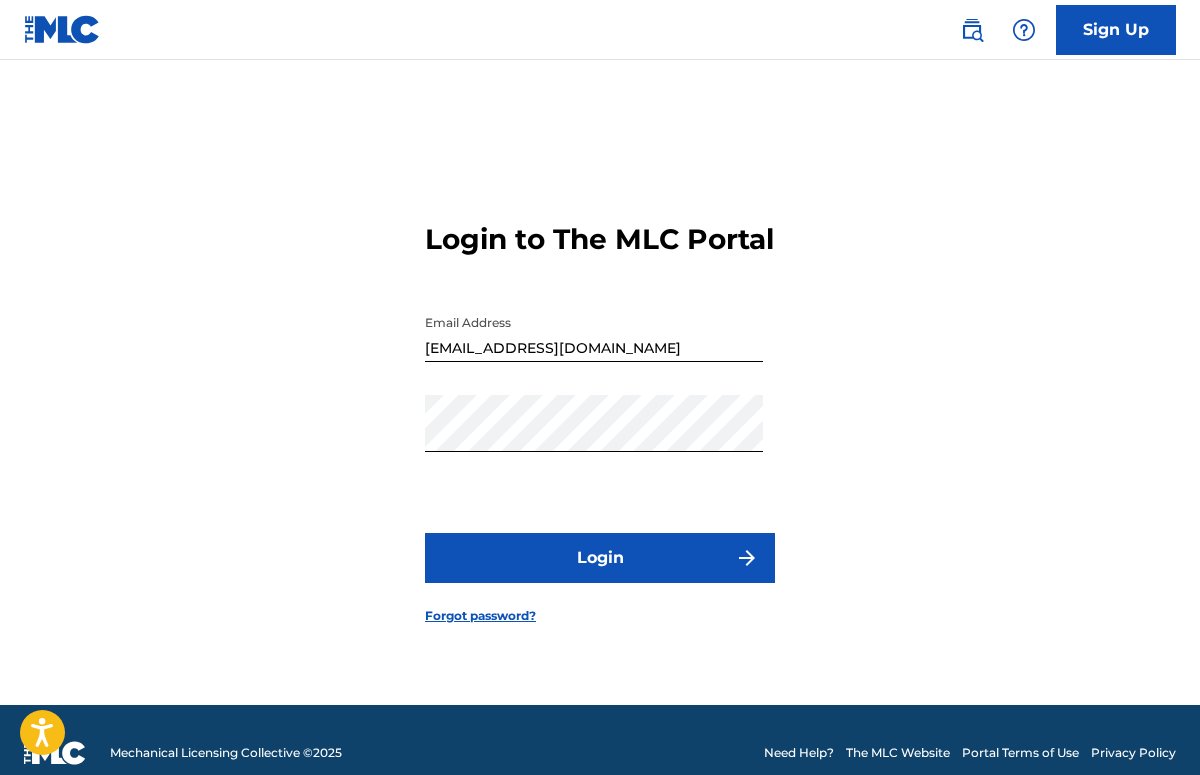 click on "Forgot password?" at bounding box center [480, 616] 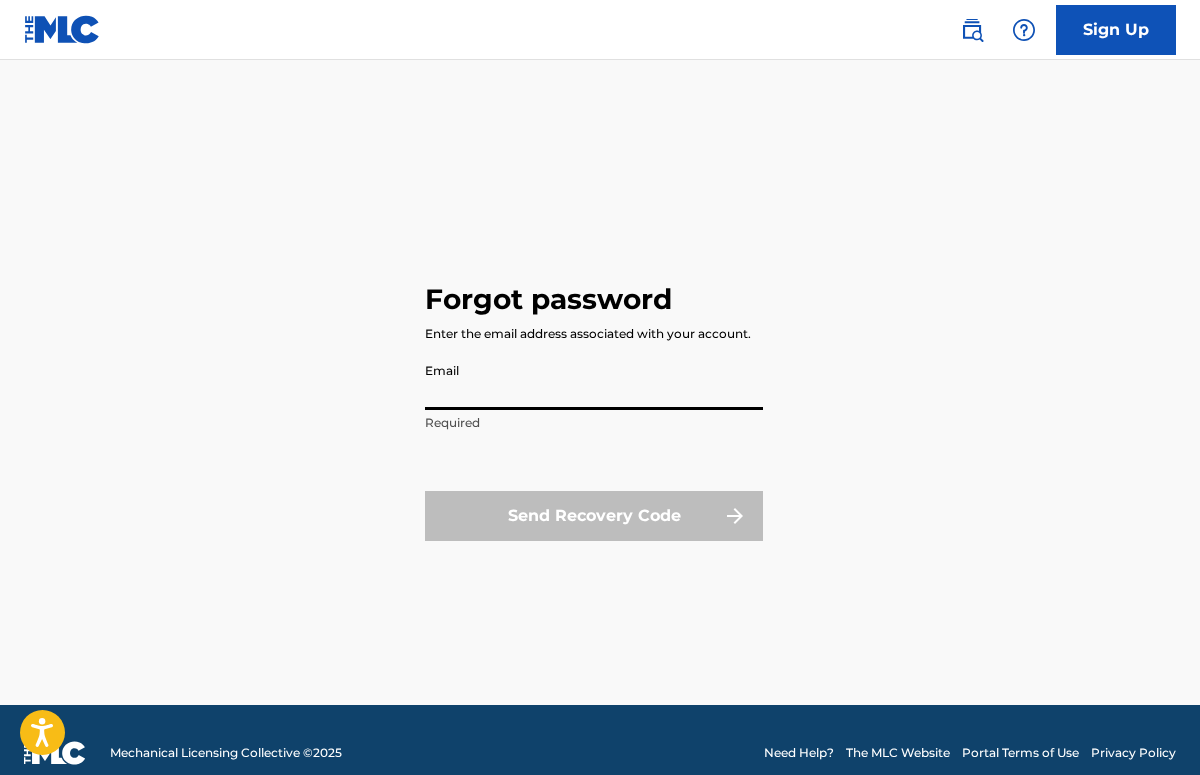 click on "Email" at bounding box center (594, 381) 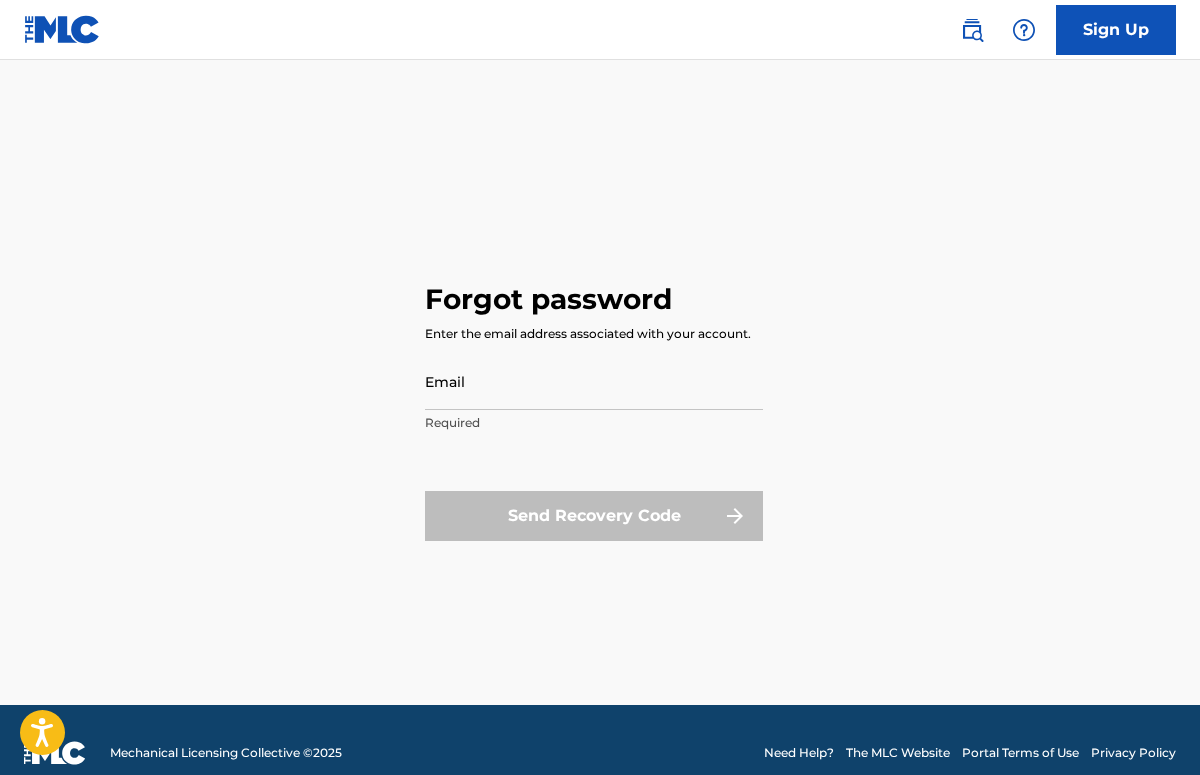 type on "[EMAIL_ADDRESS][DOMAIN_NAME]" 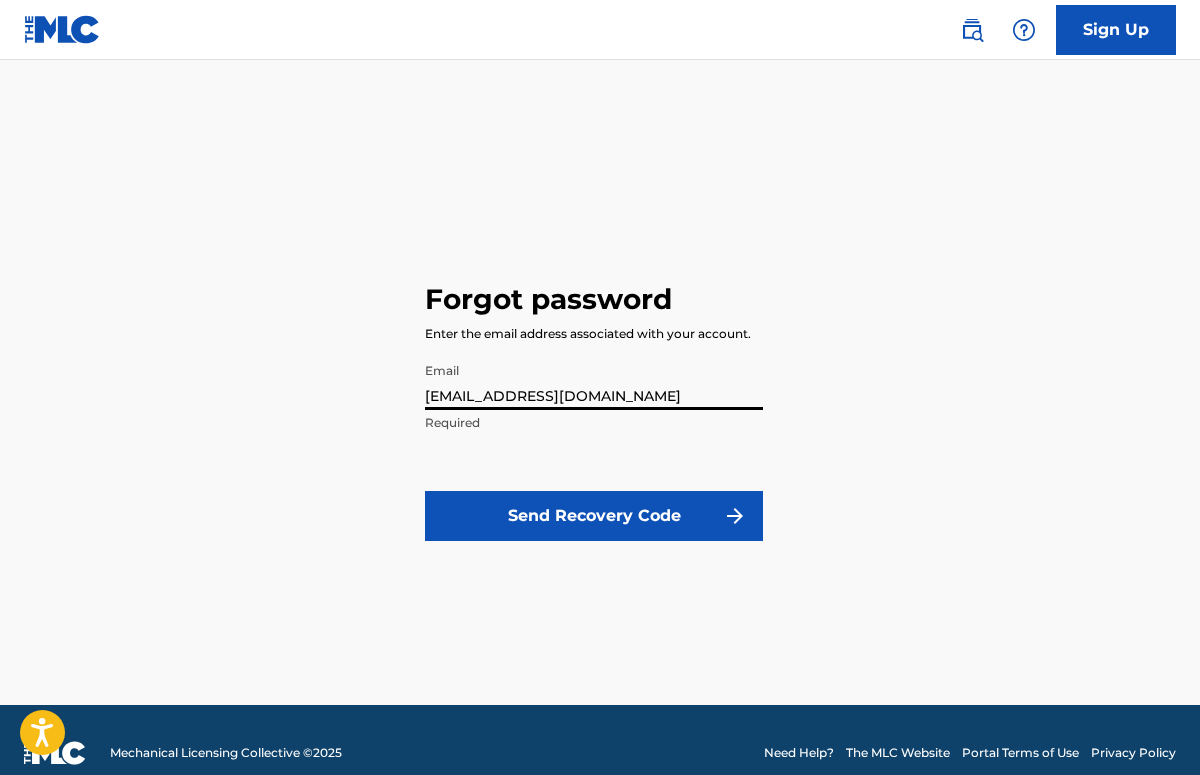 click on "Send Recovery Code" at bounding box center [594, 516] 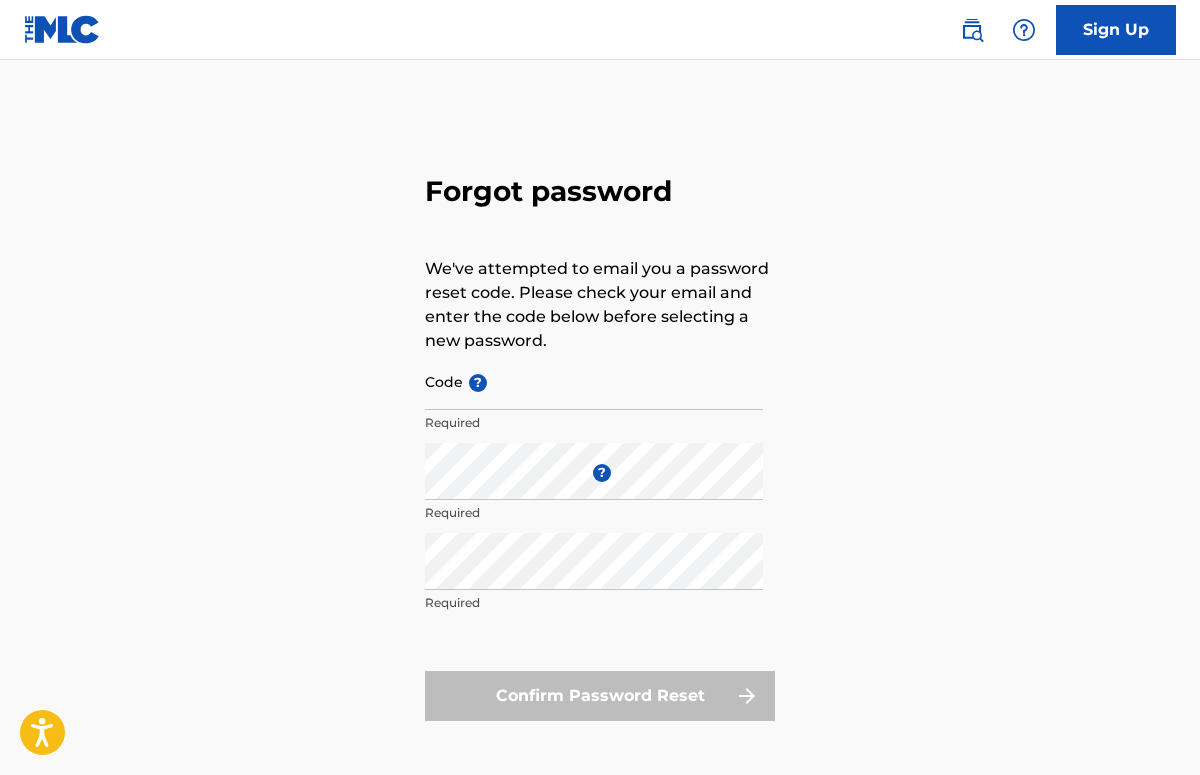 click on "Code ?" at bounding box center [594, 381] 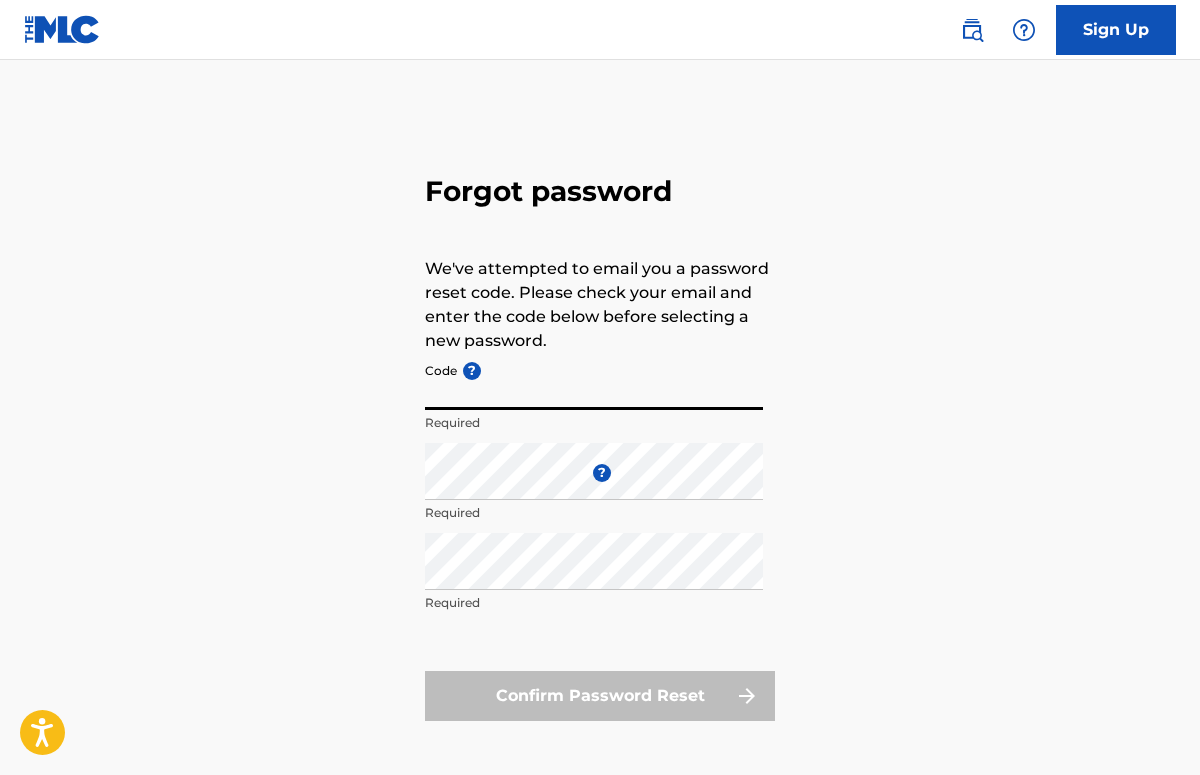 paste on "FP_2d0f8f2ca872356d26ee22e1e7b2" 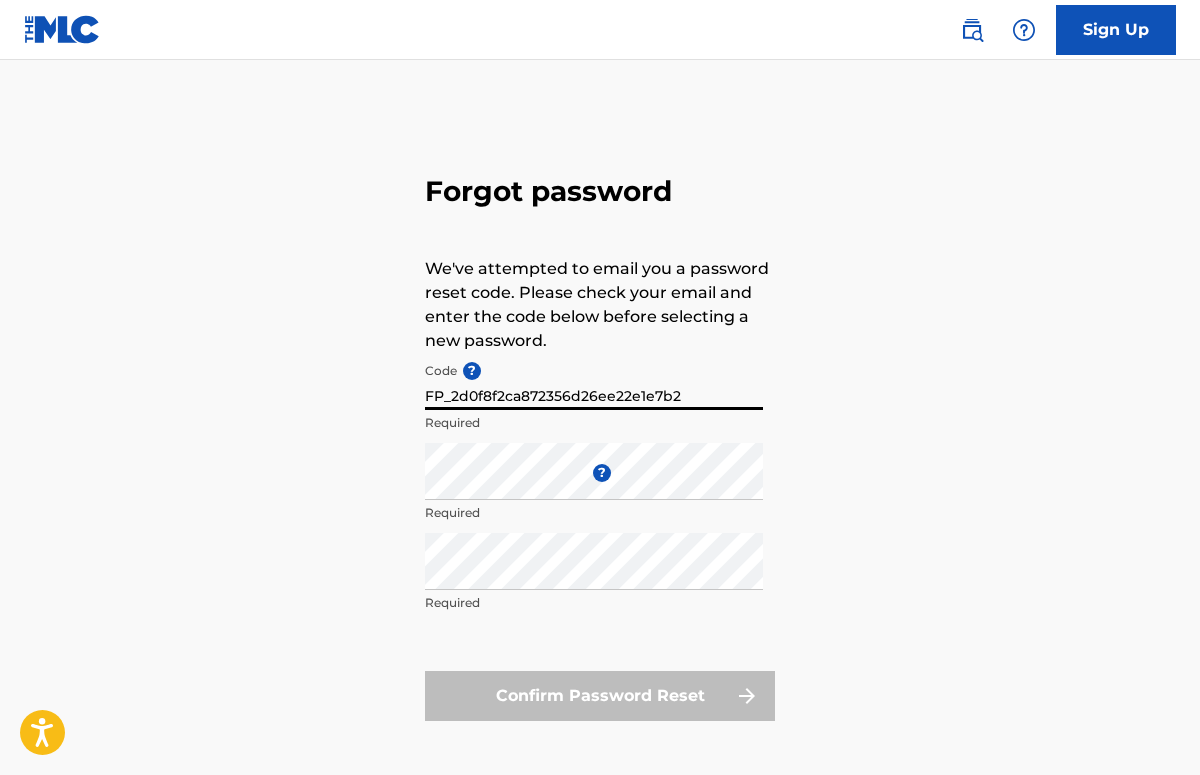 type on "FP_2d0f8f2ca872356d26ee22e1e7b2" 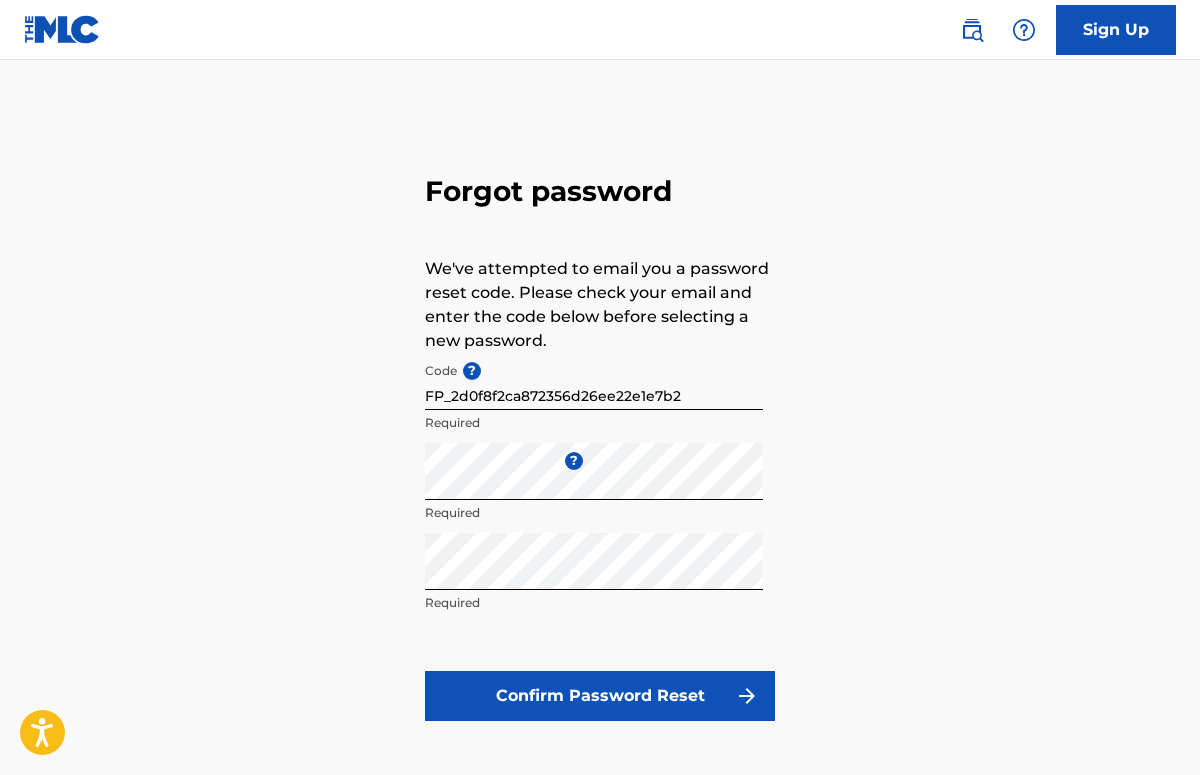 click on "Confirm Password Reset" at bounding box center (600, 696) 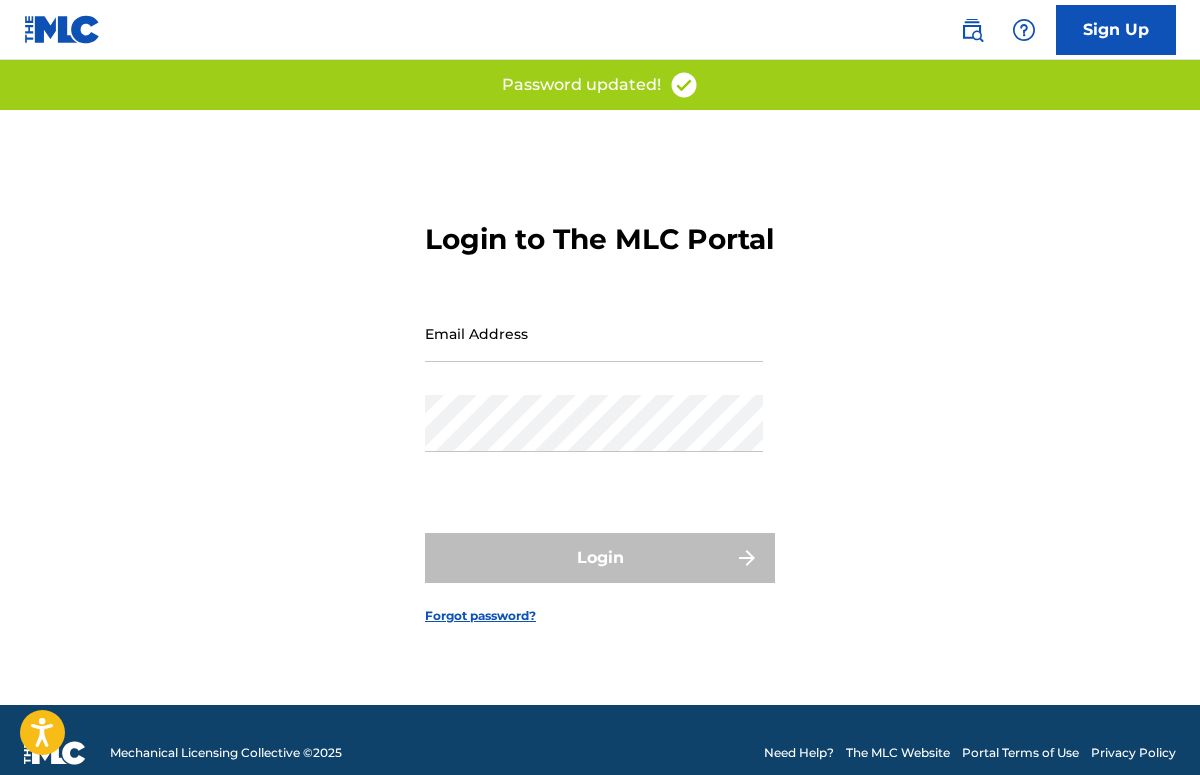 click on "Email Address" at bounding box center (594, 333) 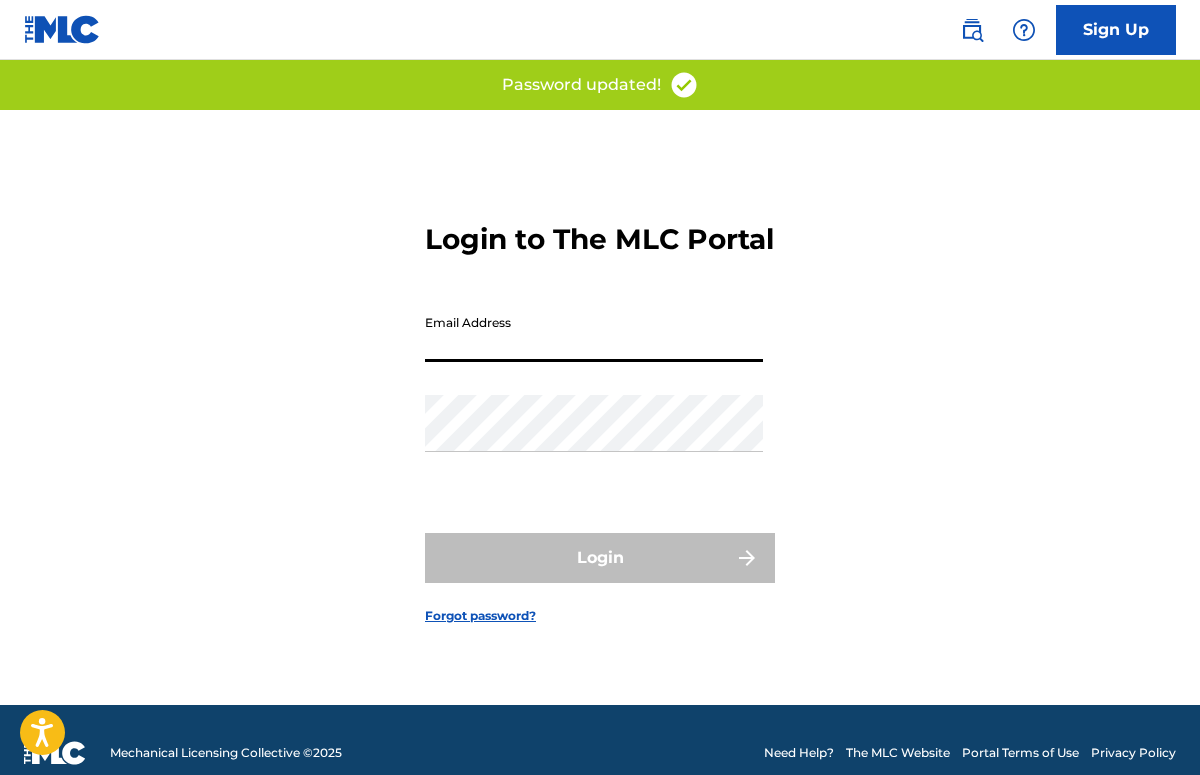 type on "[EMAIL_ADDRESS][DOMAIN_NAME]" 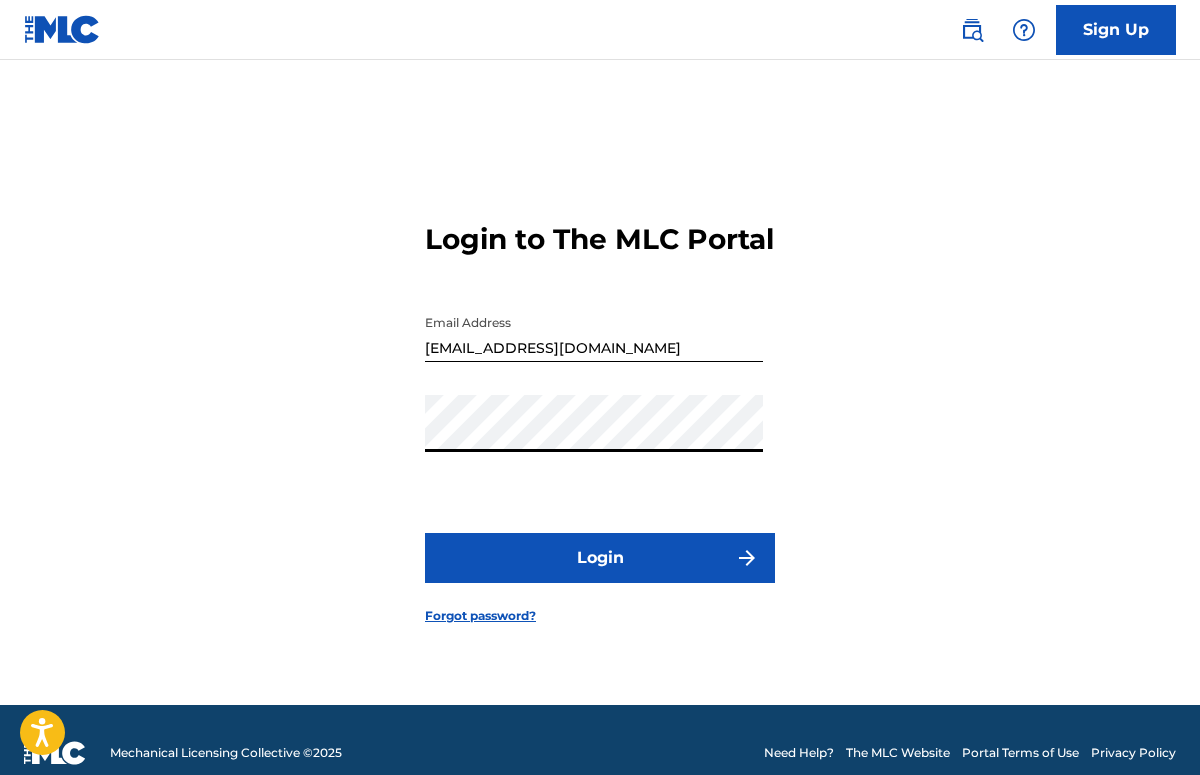 click on "Login" at bounding box center (600, 558) 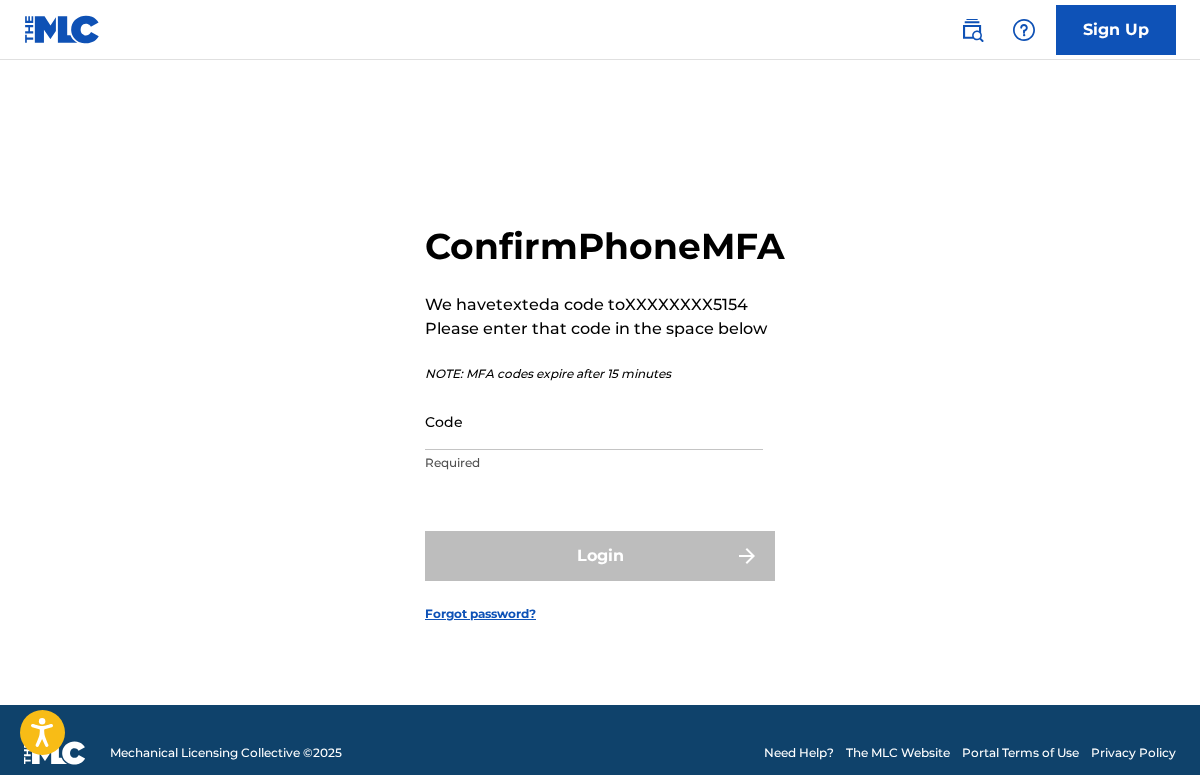 click on "Code" at bounding box center [594, 421] 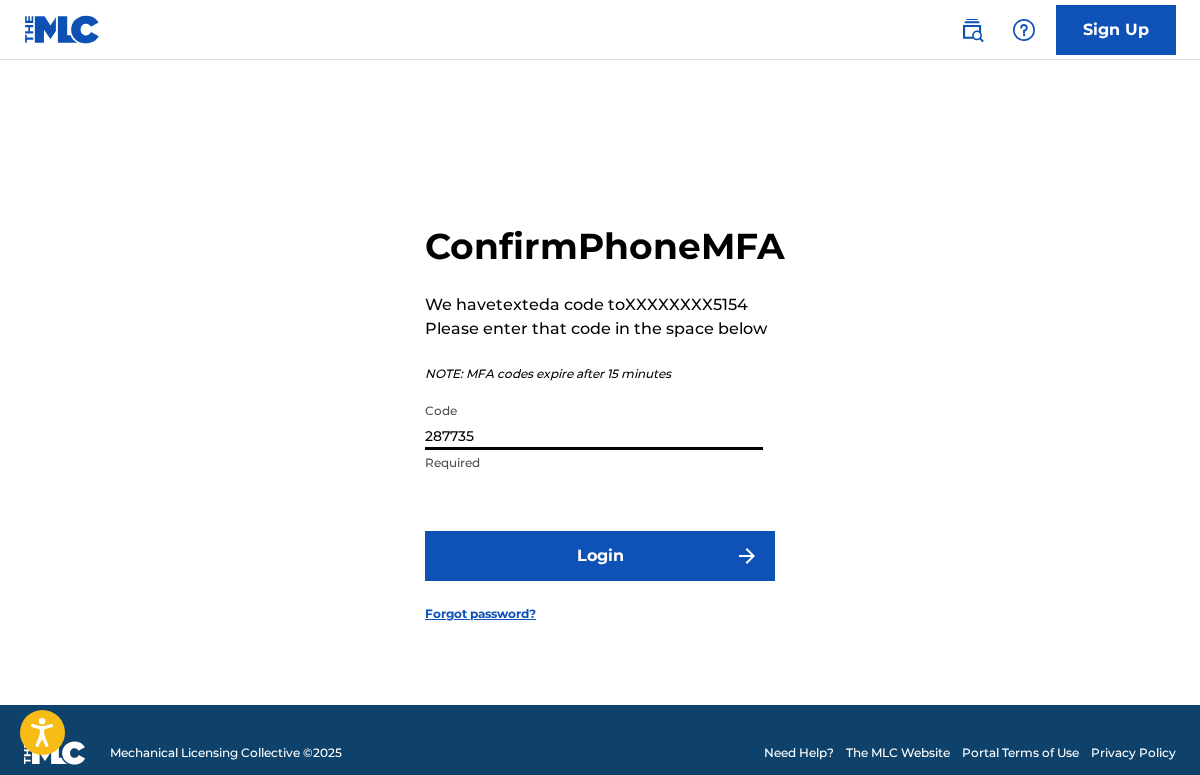 type on "287735" 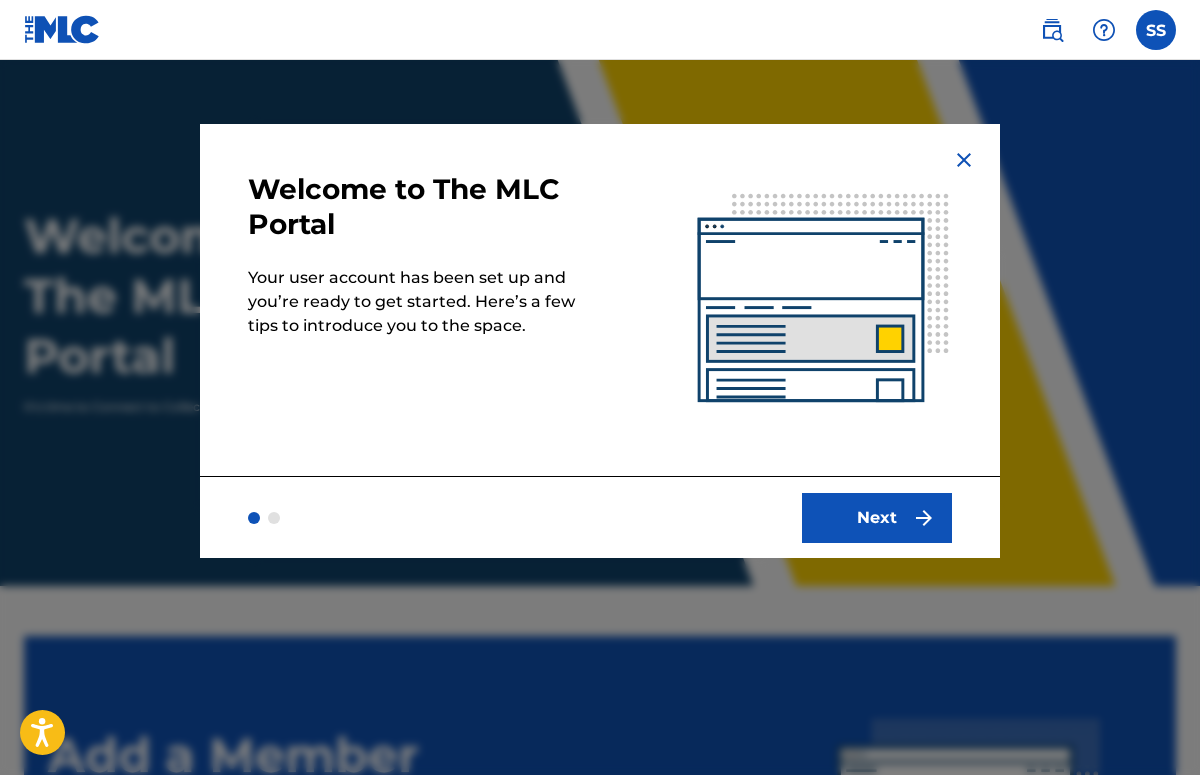 scroll, scrollTop: 0, scrollLeft: 0, axis: both 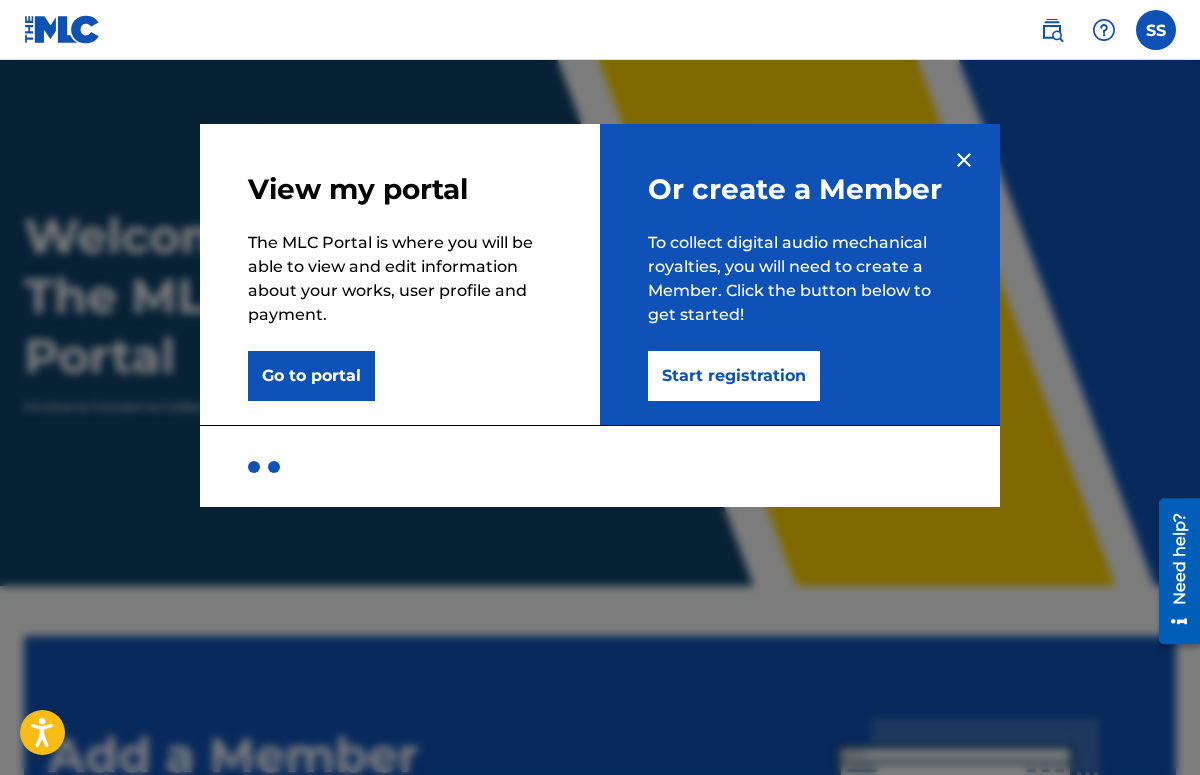 click on "Start registration" at bounding box center (734, 376) 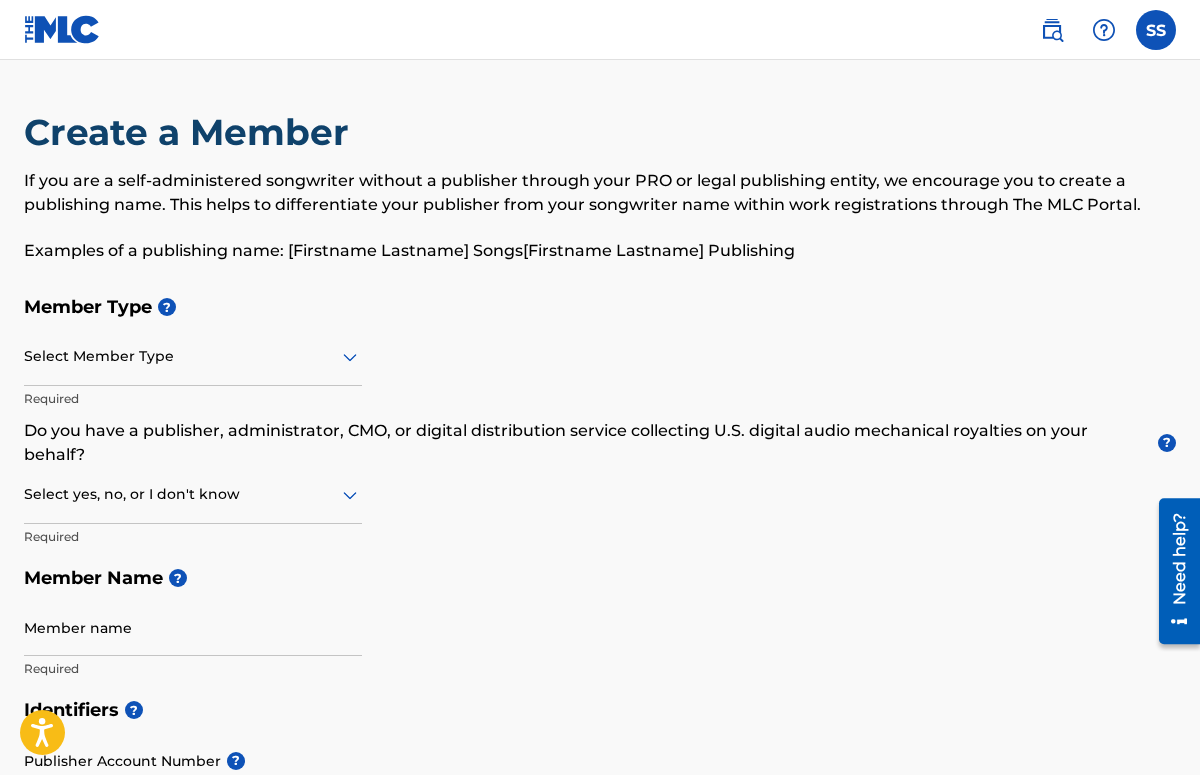 click at bounding box center [193, 356] 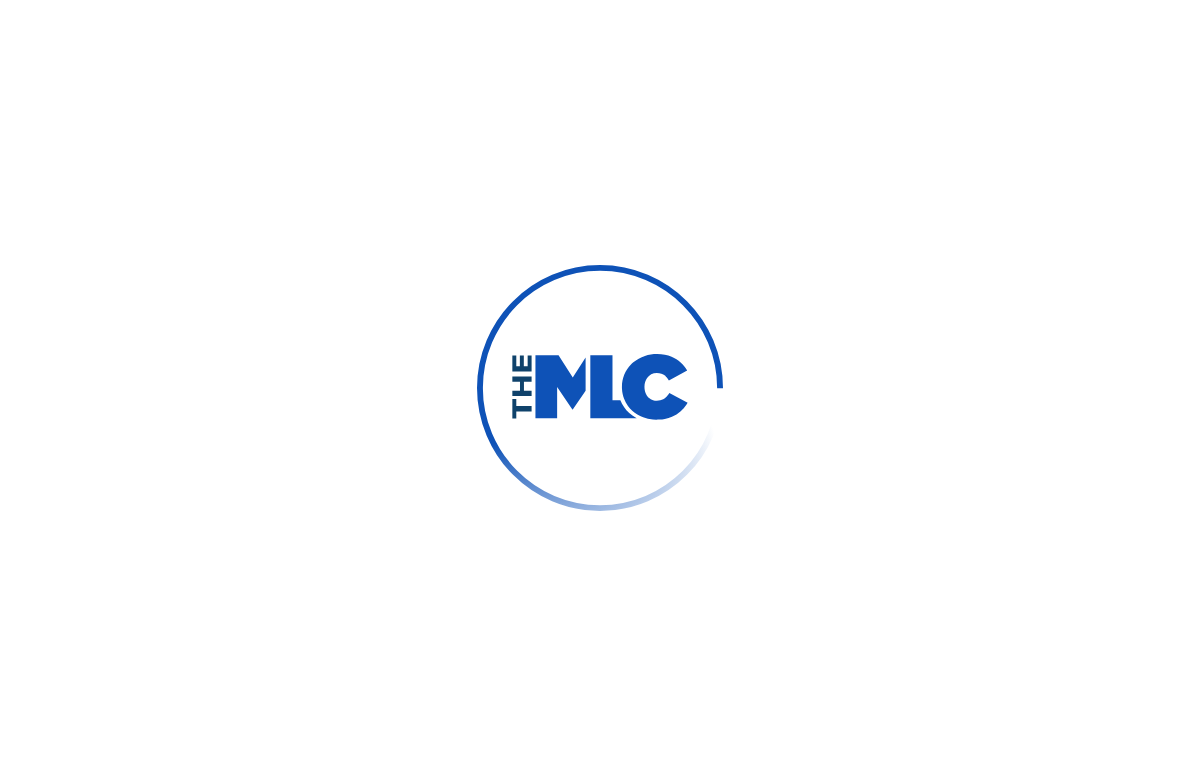 scroll, scrollTop: 0, scrollLeft: 0, axis: both 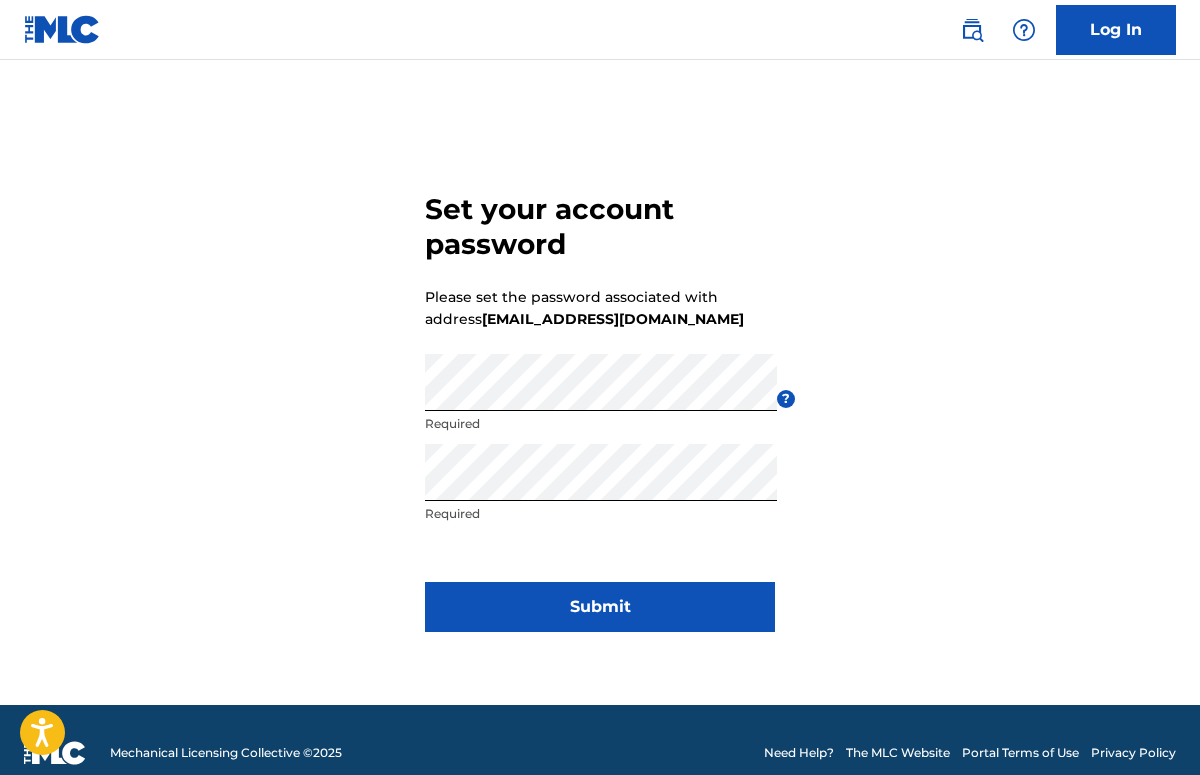 click on "Submit" at bounding box center [600, 607] 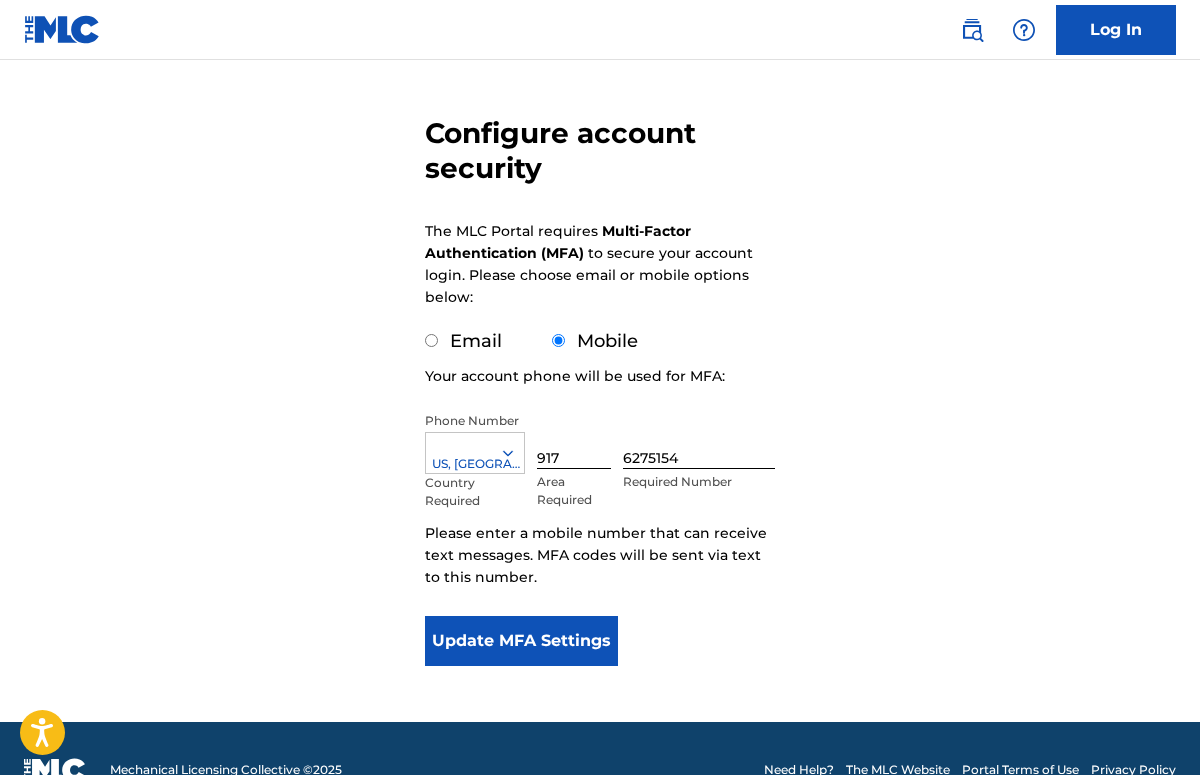 scroll, scrollTop: 187, scrollLeft: 0, axis: vertical 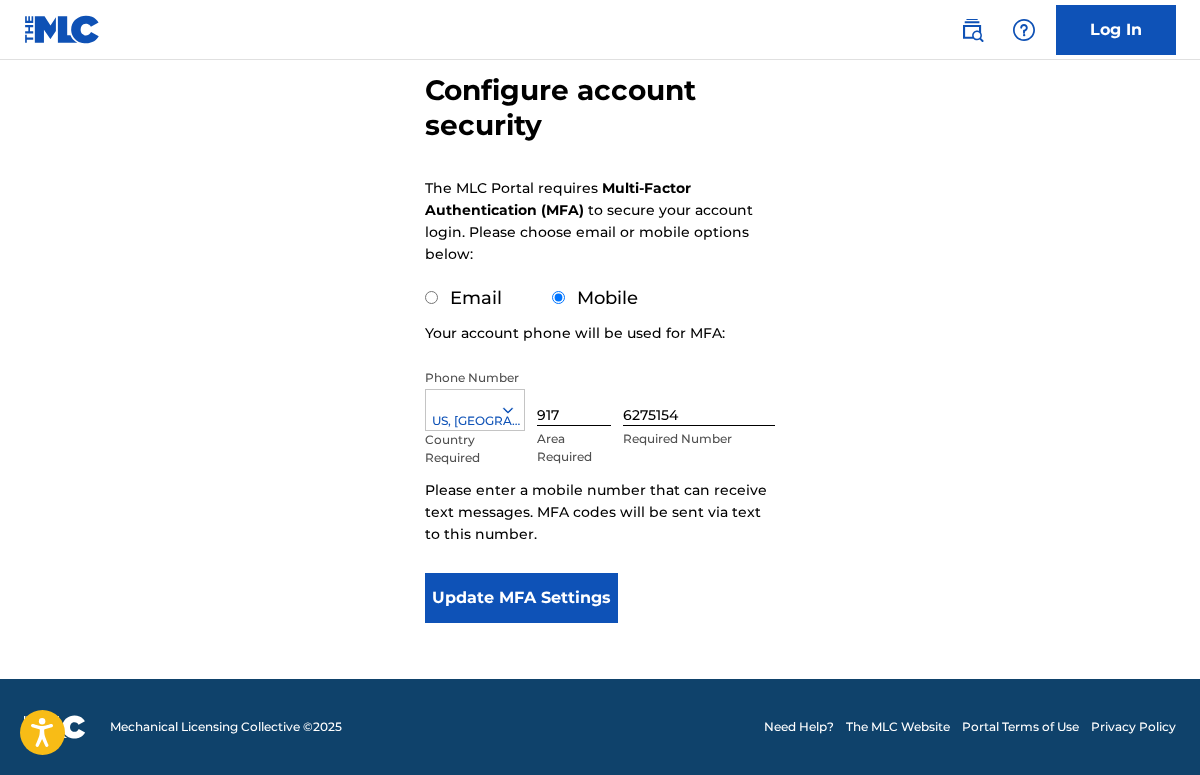 click on "Update MFA Settings" at bounding box center (521, 598) 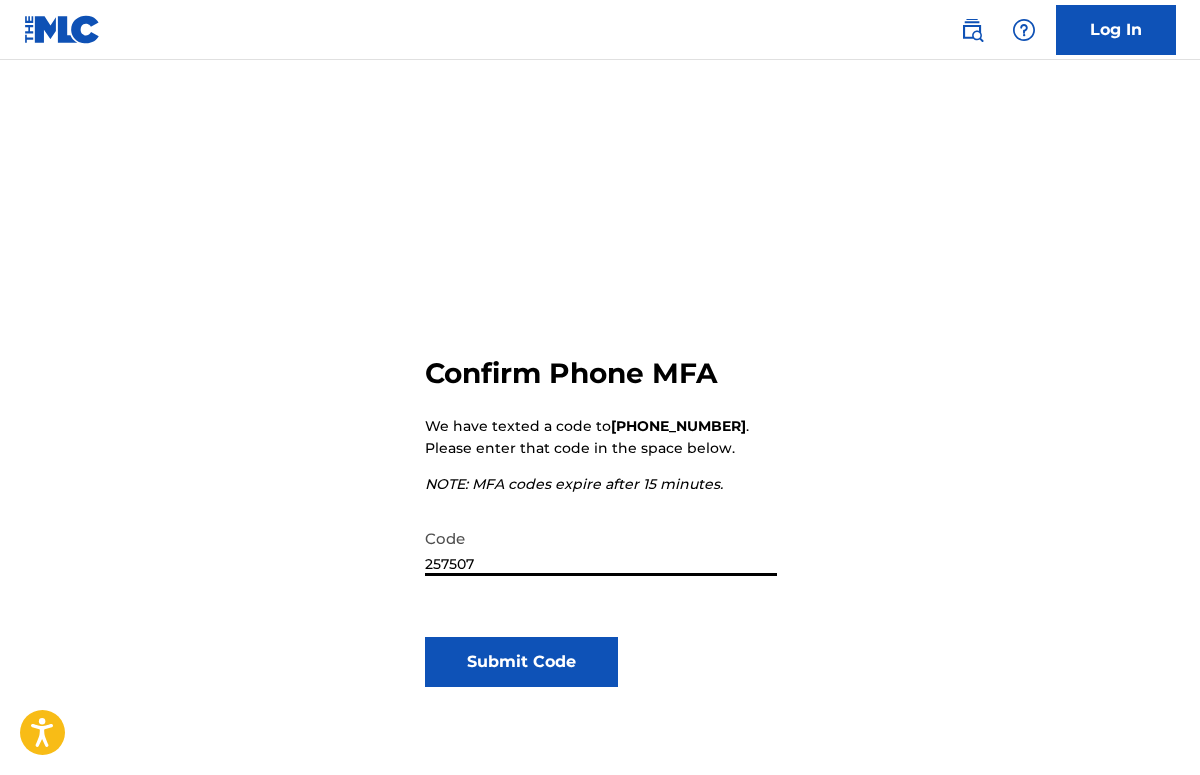 type on "257507" 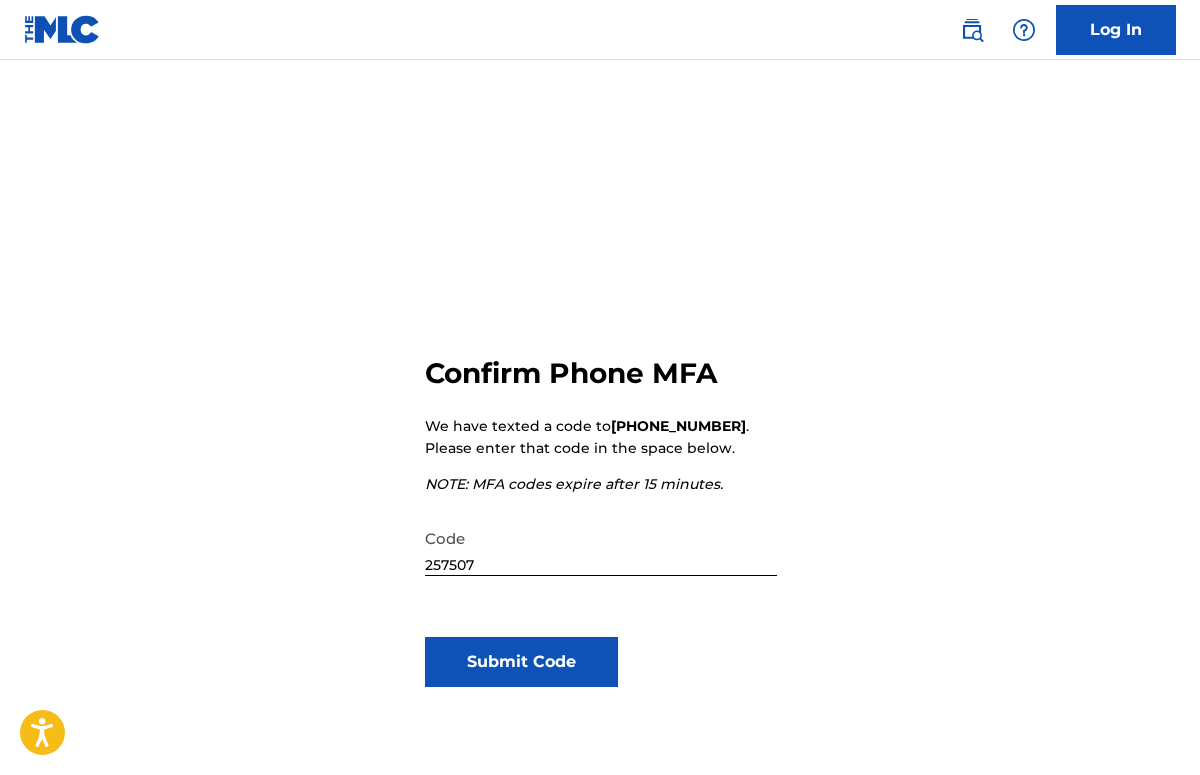 click on "Submit Code" at bounding box center [521, 662] 